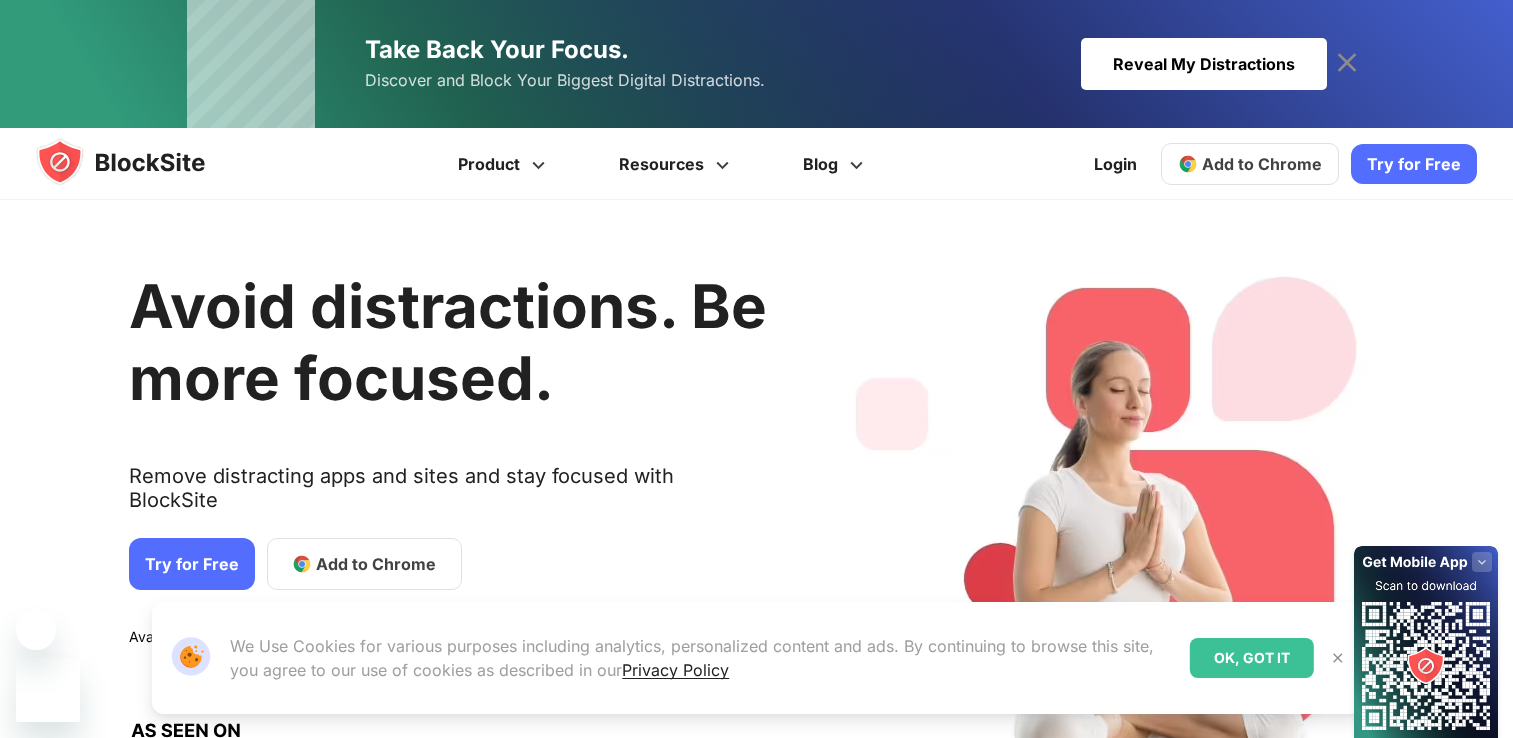 scroll, scrollTop: 0, scrollLeft: 0, axis: both 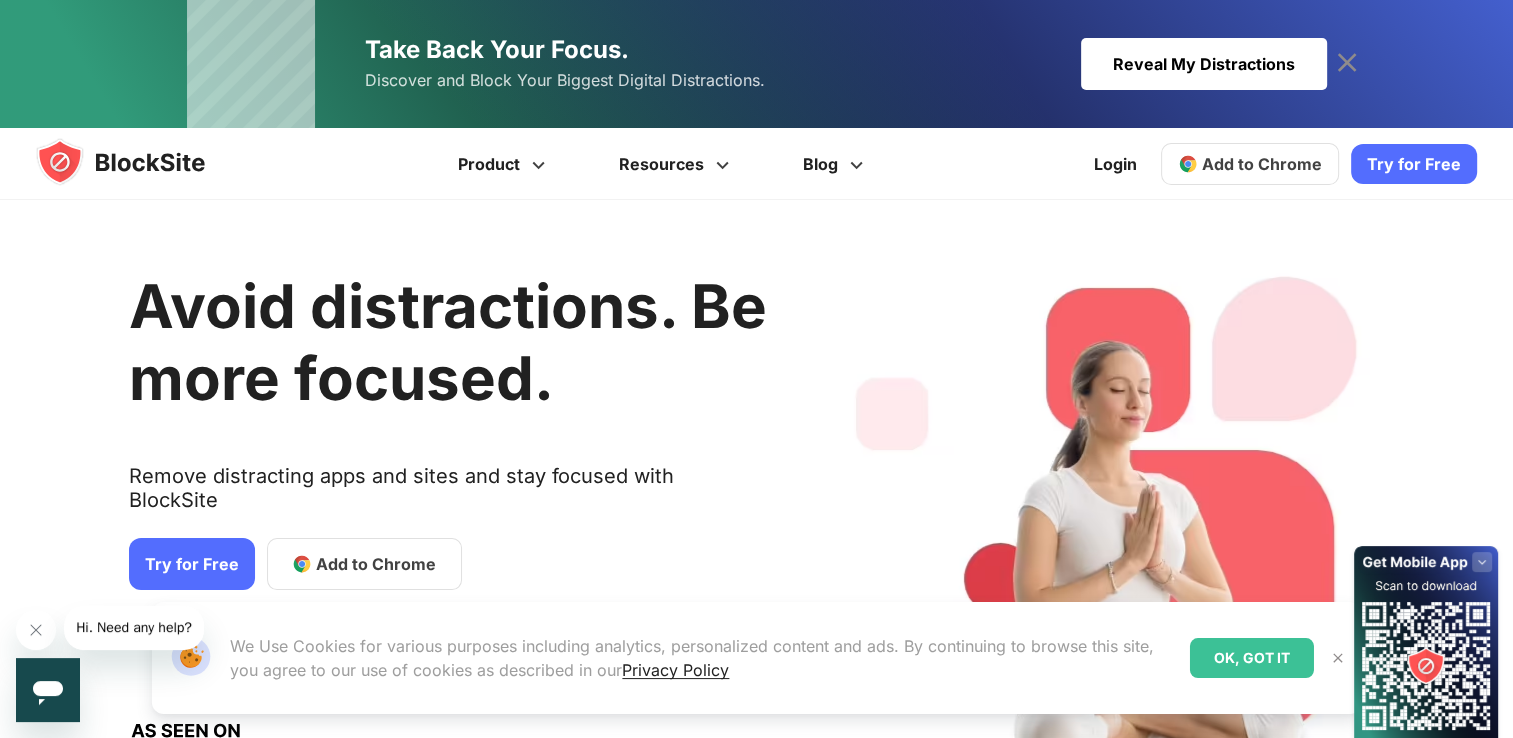 click on "Try for Free" at bounding box center (1414, 164) 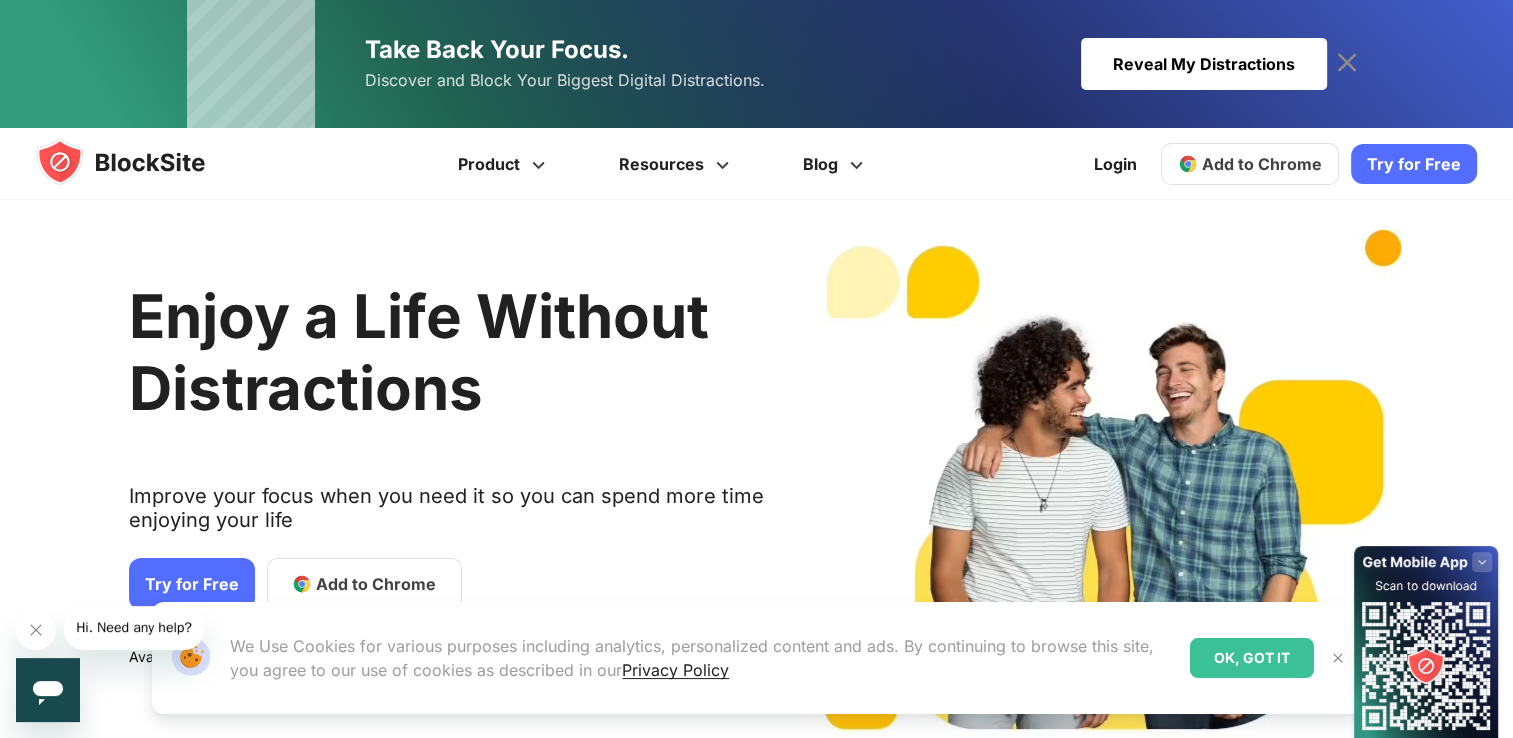 click on "Try for Free" at bounding box center [1414, 164] 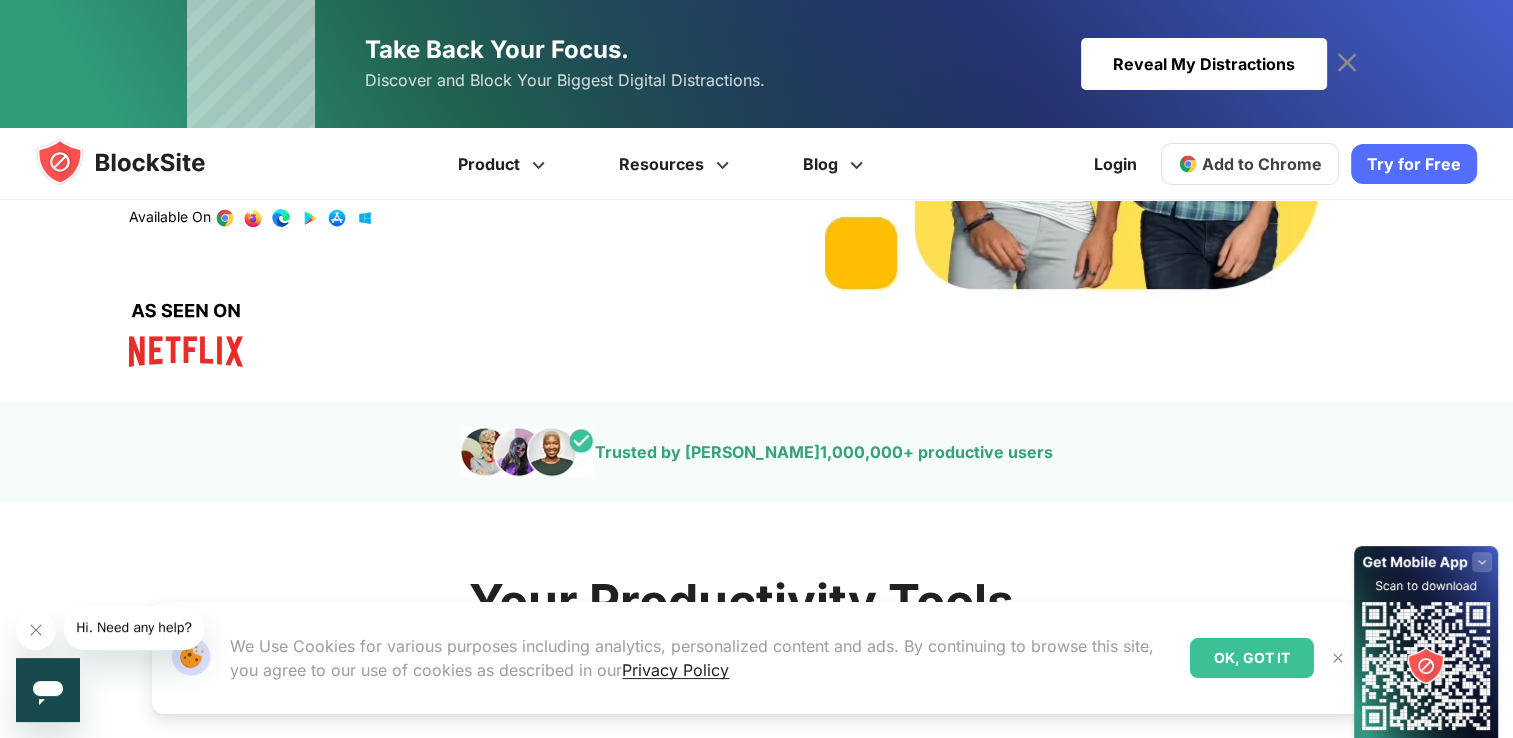 scroll, scrollTop: 451, scrollLeft: 0, axis: vertical 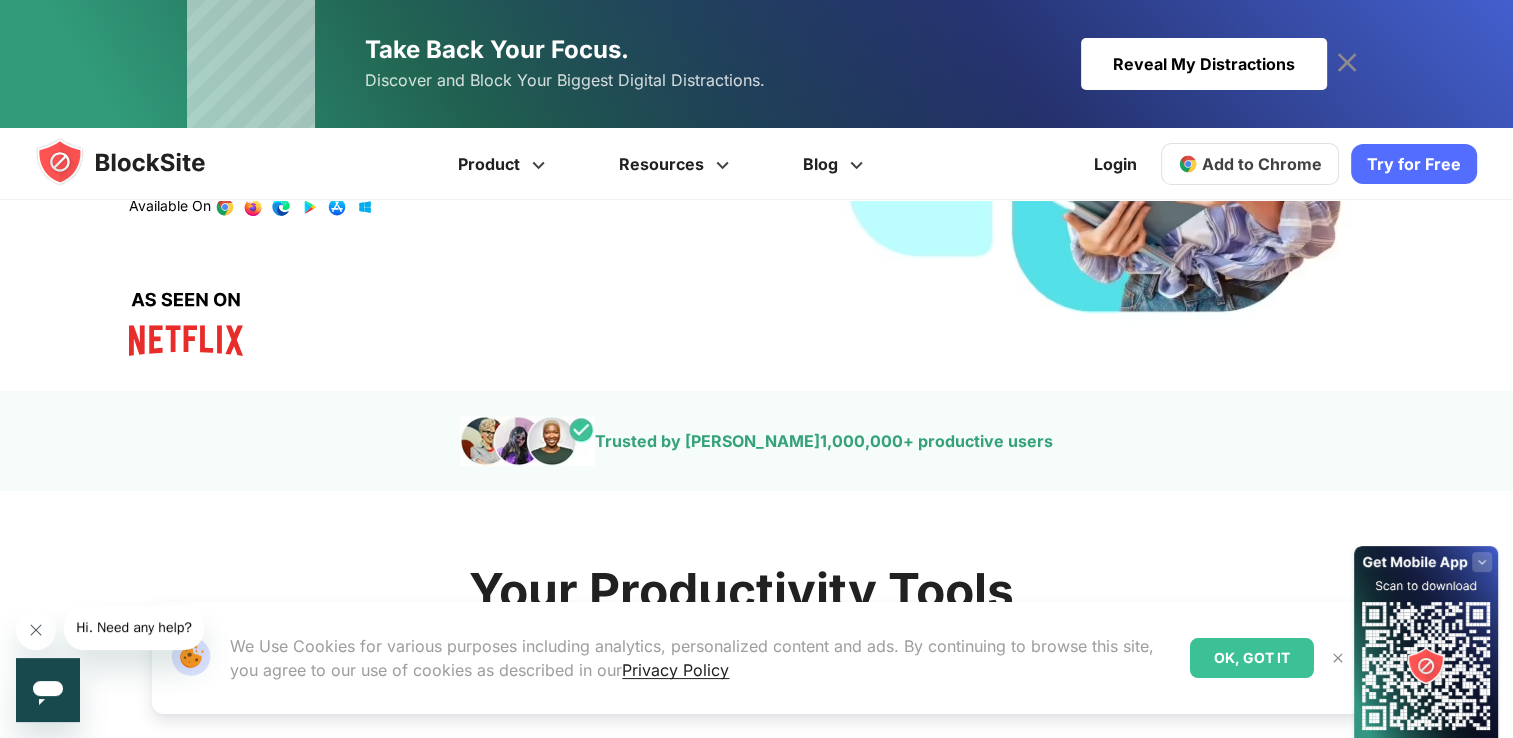 click 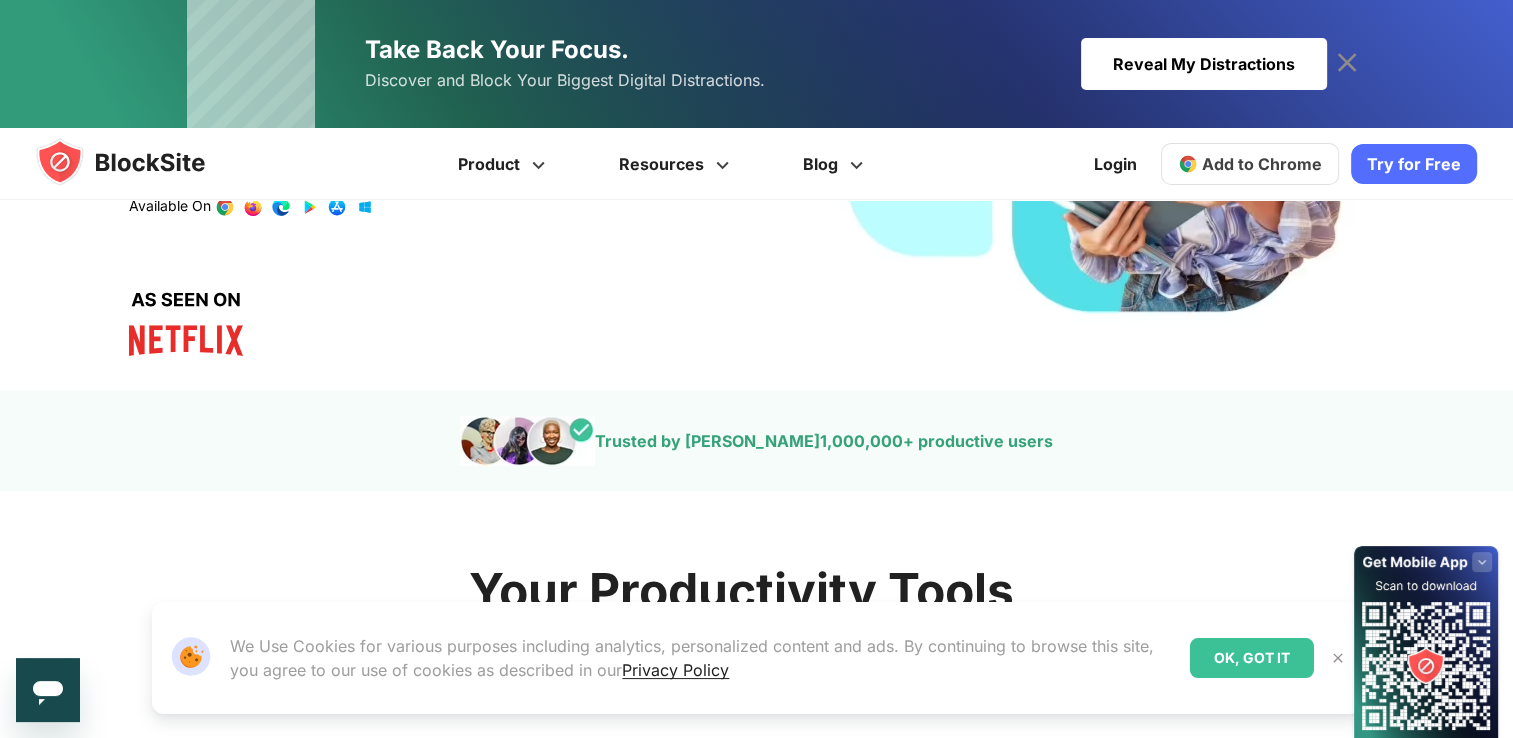 click on "Your Productivity Tools
Check the features BlockSite offers to help improve your productivity, stay focused, and avoid distractions
Block List
No limit to the sites and apps you can block
Focus Mode" at bounding box center [741, 1104] 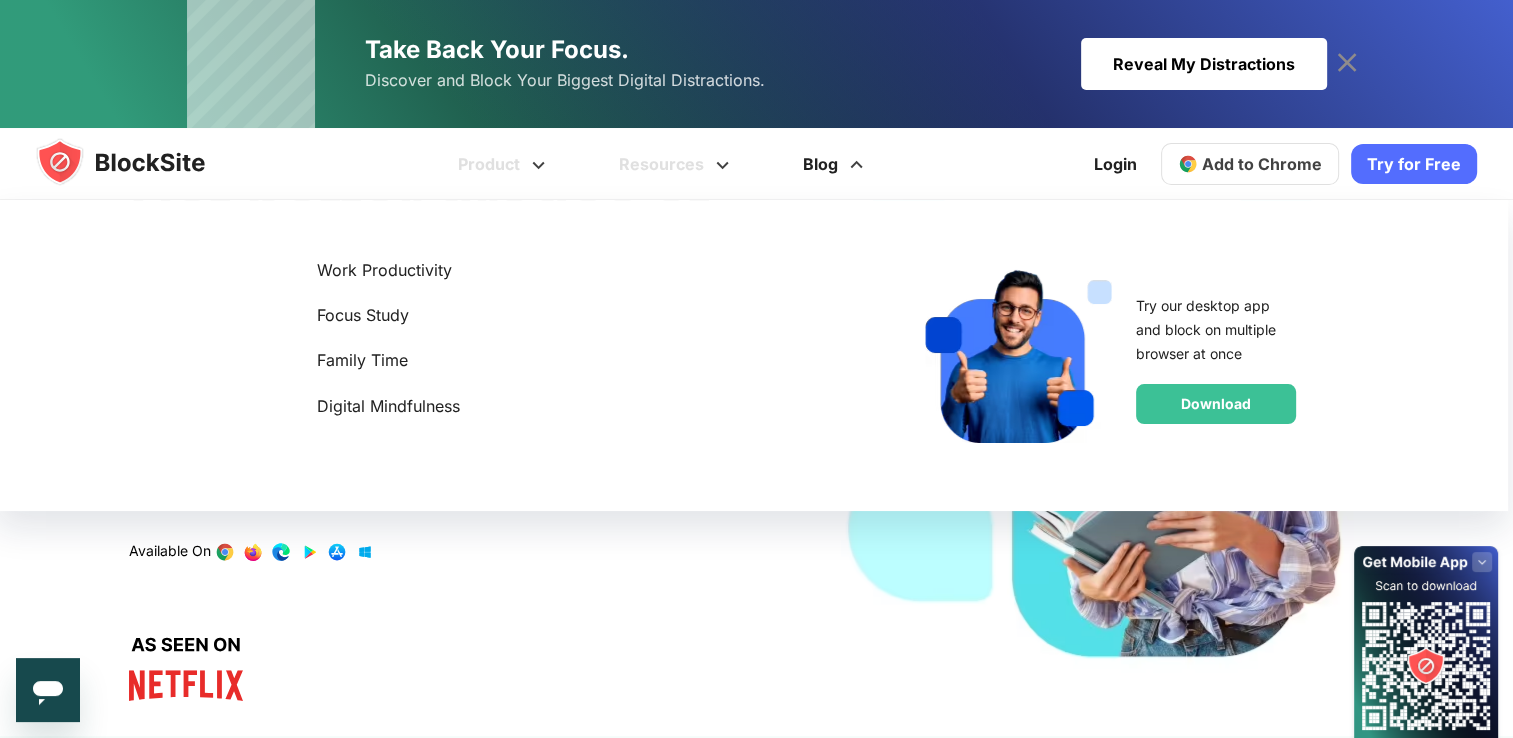 scroll, scrollTop: 98, scrollLeft: 0, axis: vertical 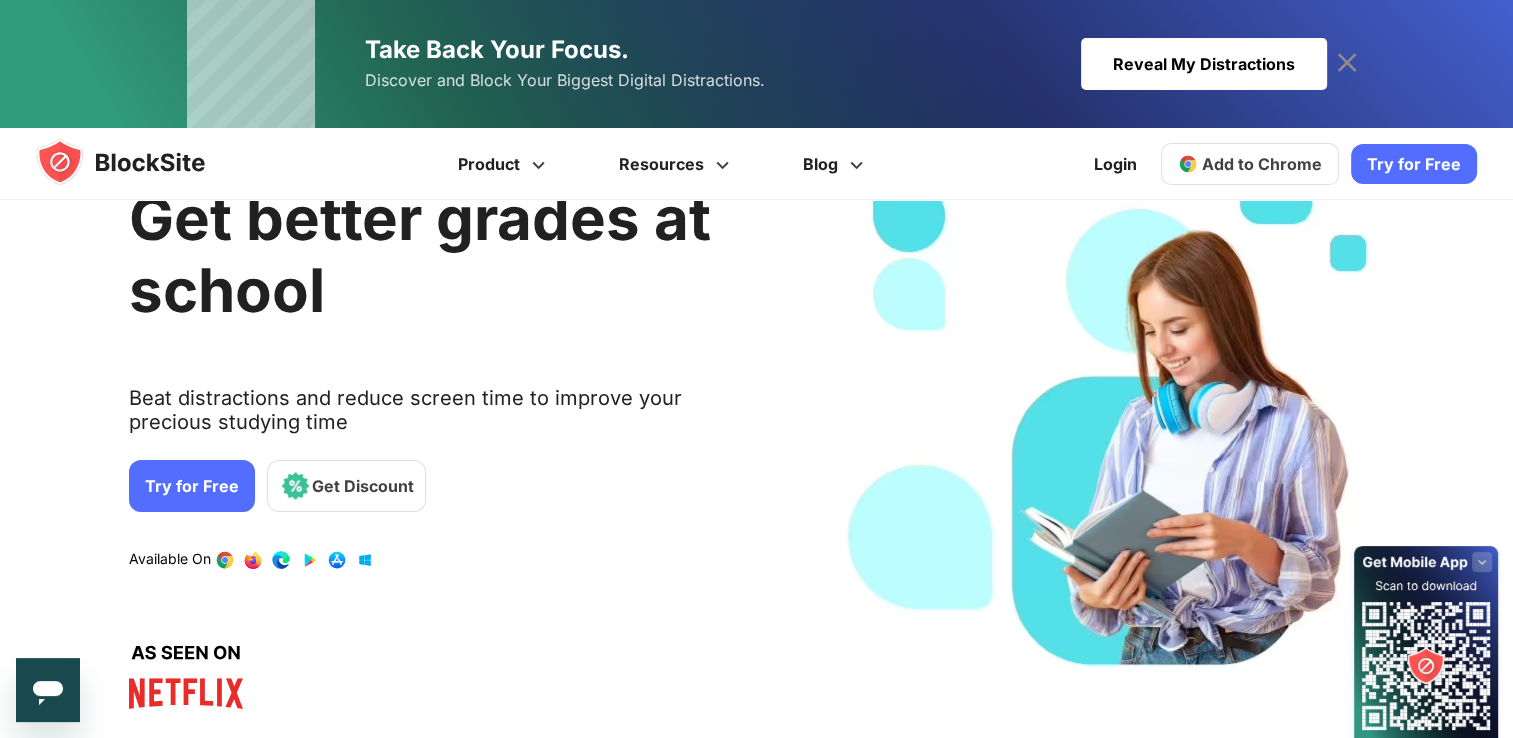 click 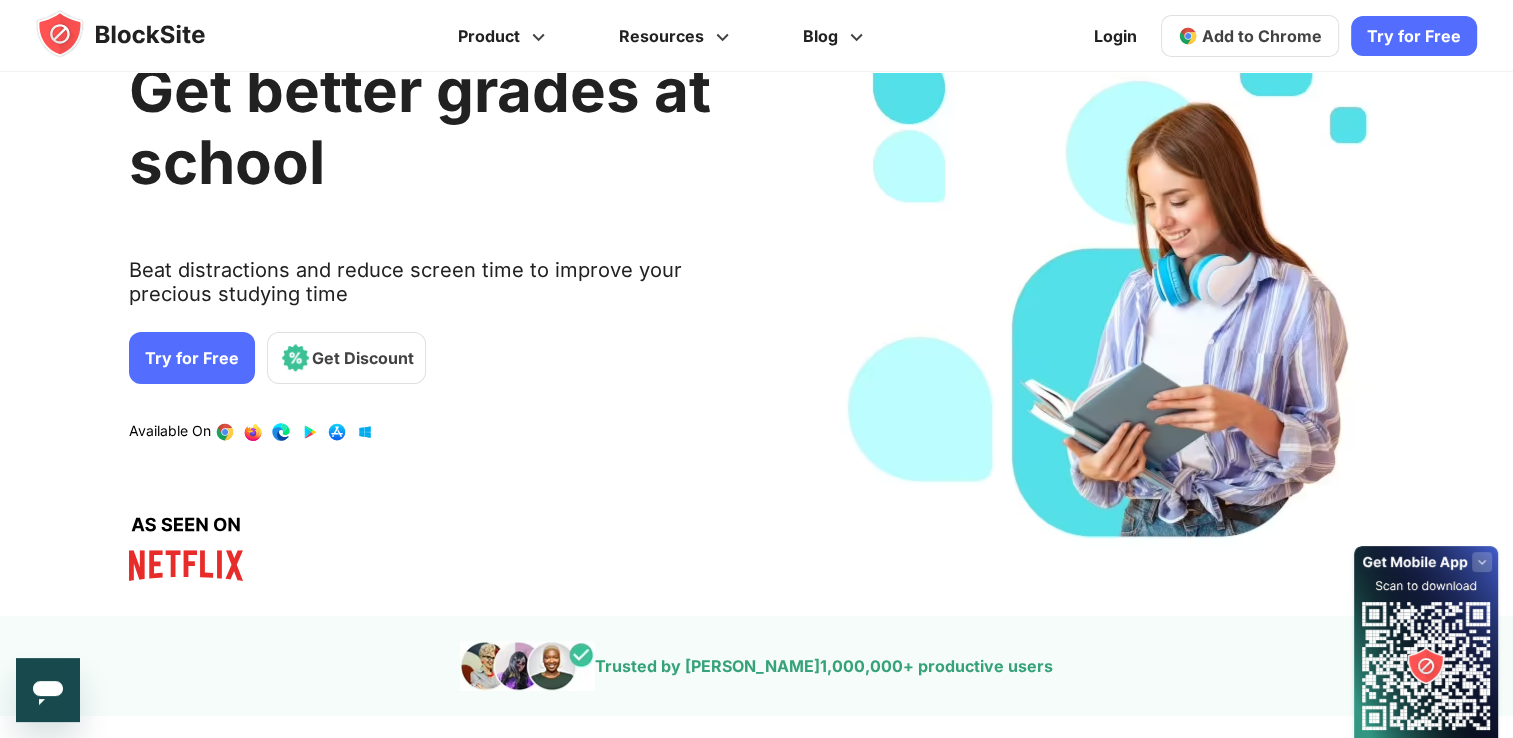 scroll, scrollTop: 0, scrollLeft: 0, axis: both 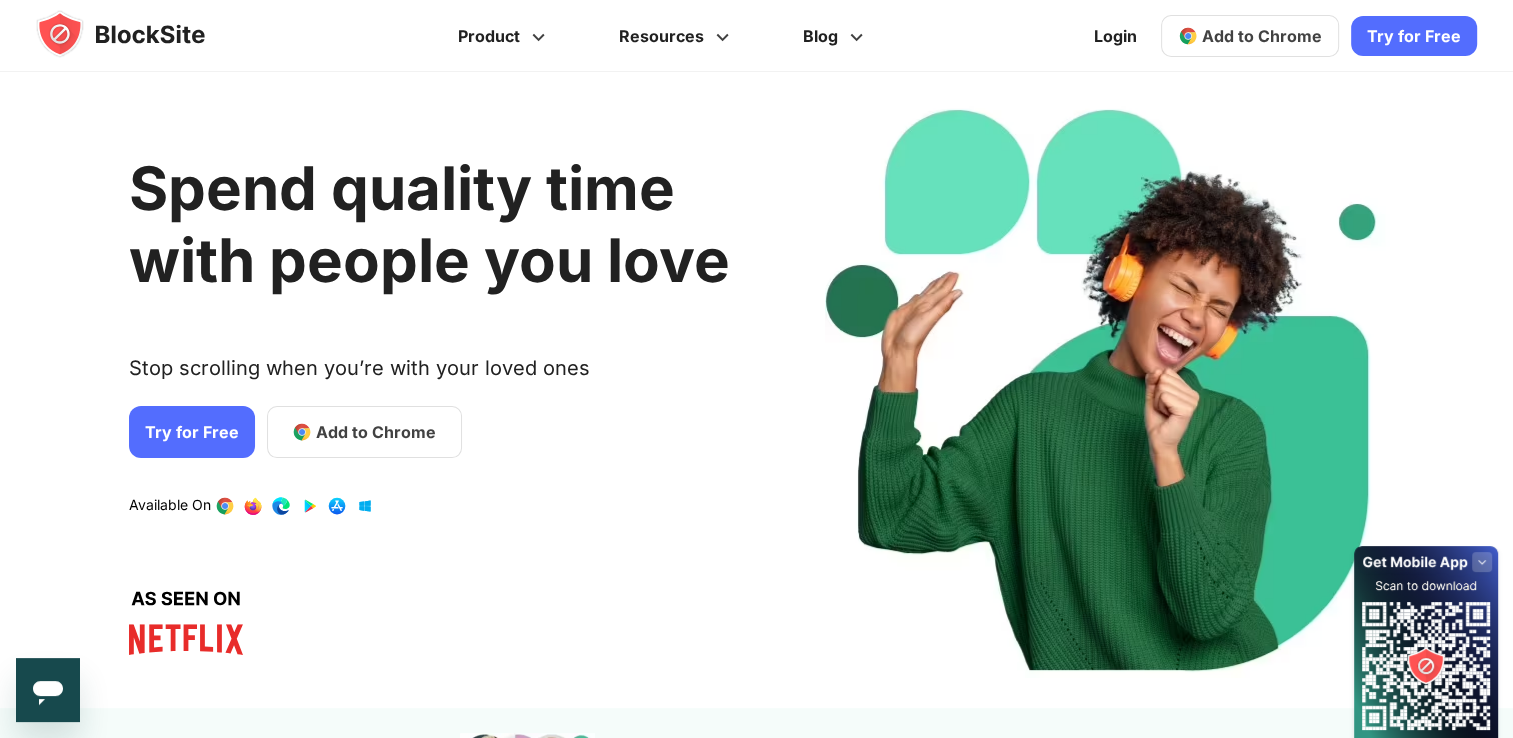 click on "Add to Chrome" at bounding box center (1250, 36) 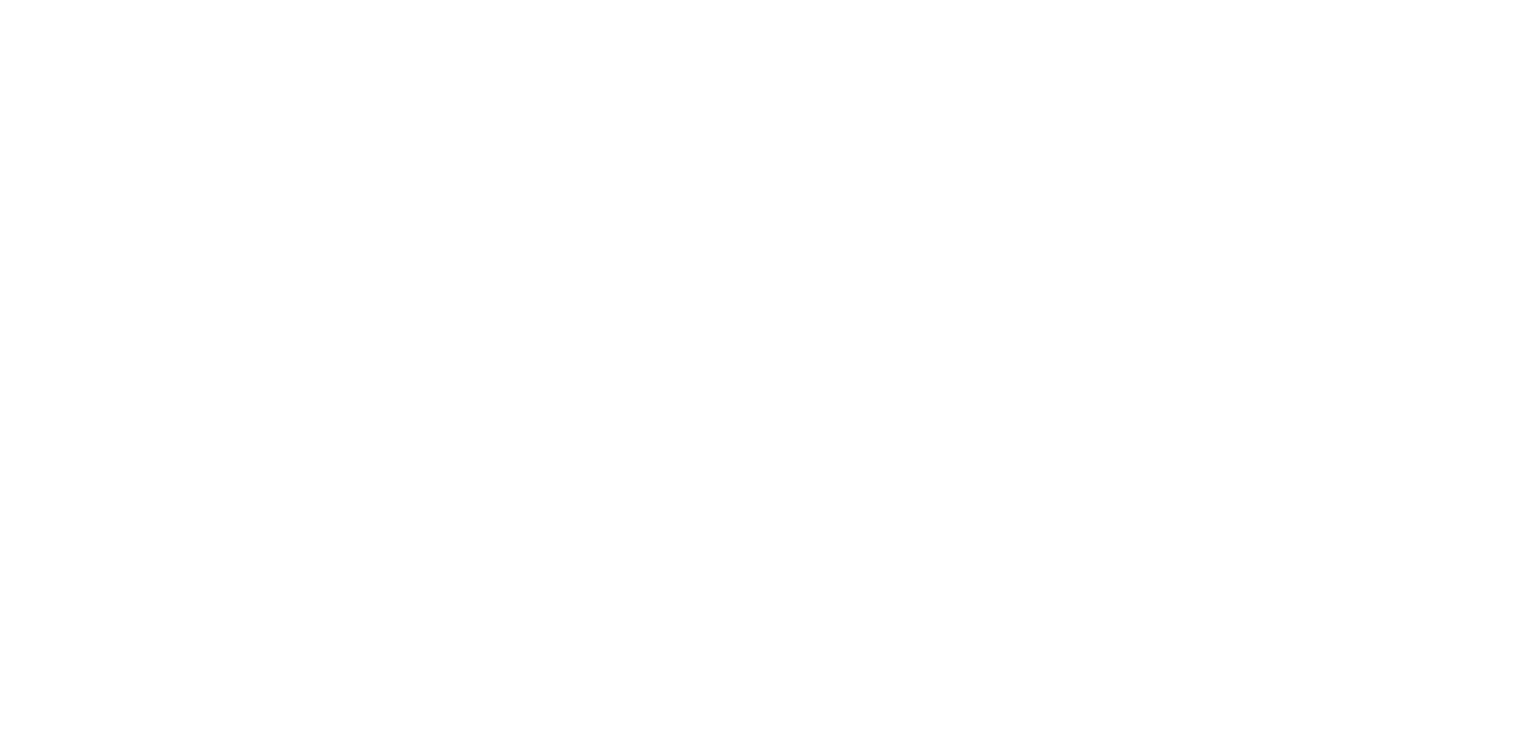 scroll, scrollTop: 0, scrollLeft: 0, axis: both 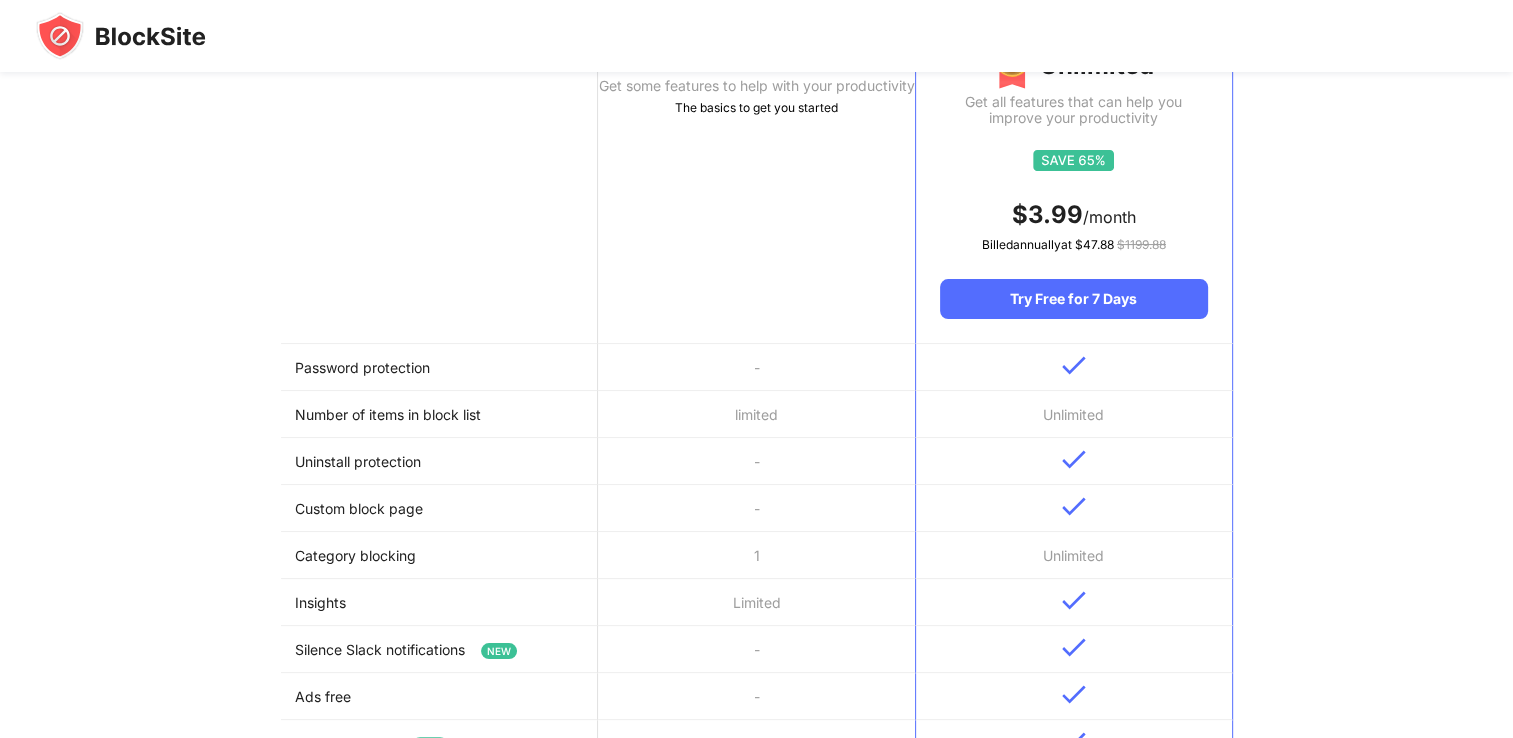 click on "Basic Get some features to help with your productivity The basics to get you started" at bounding box center (756, 175) 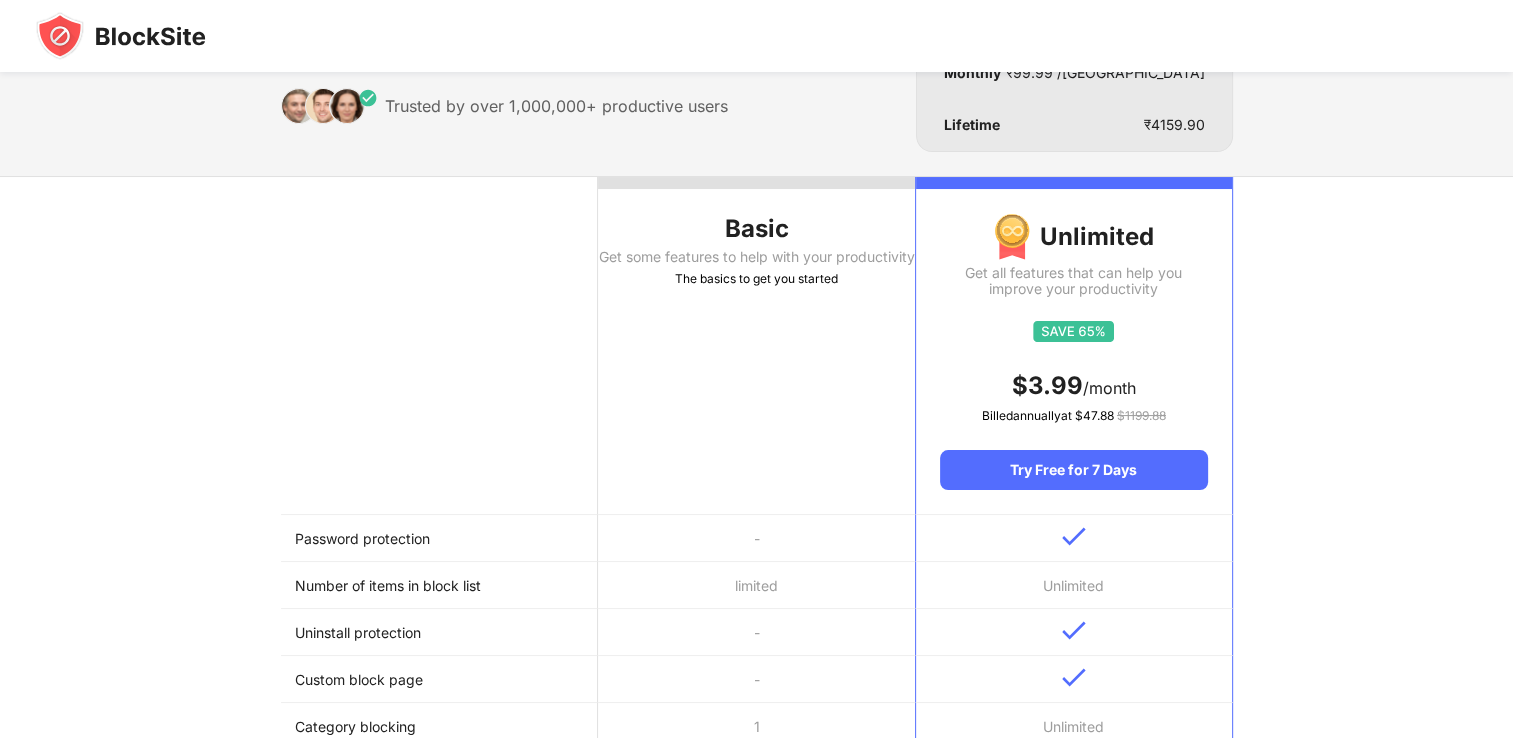 scroll, scrollTop: 0, scrollLeft: 0, axis: both 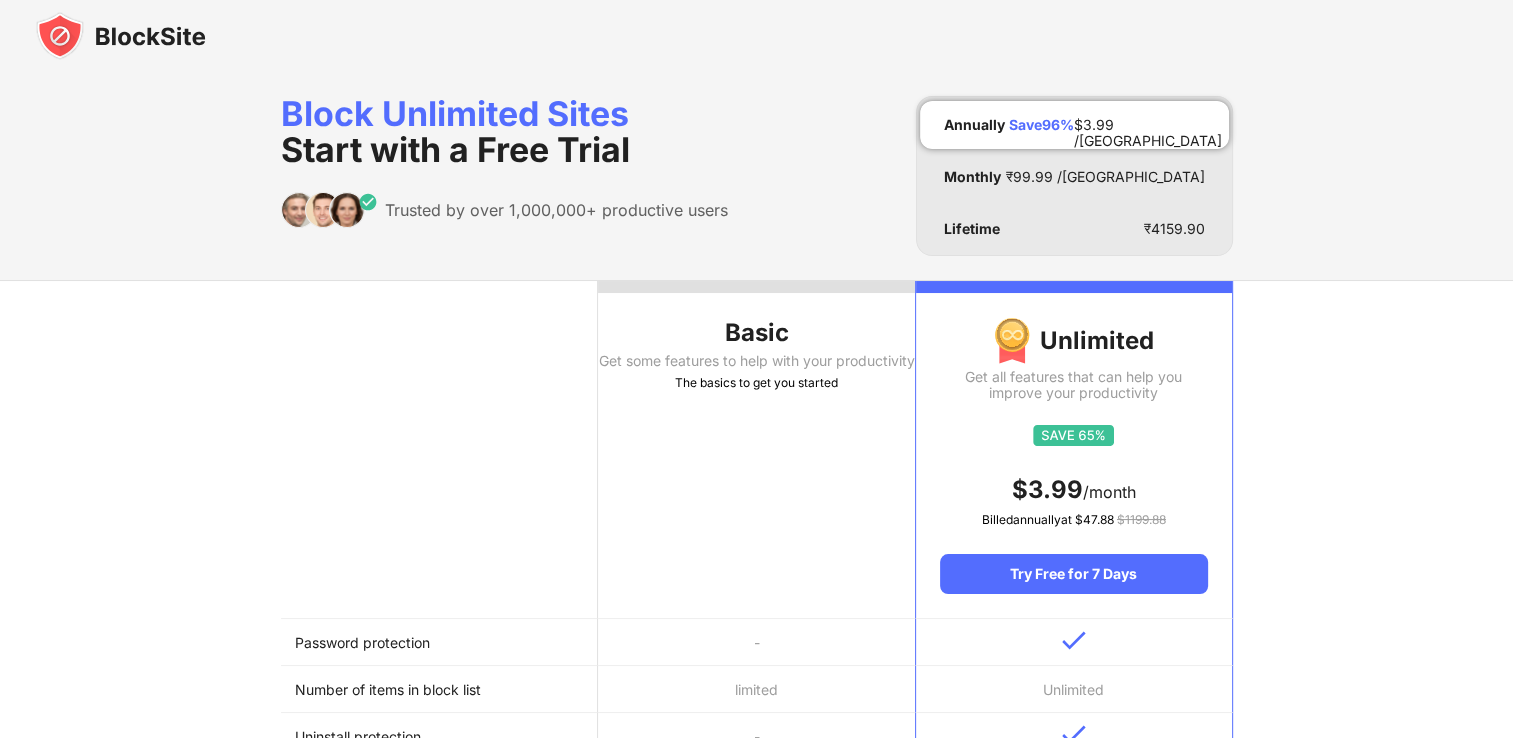 click on "Get some features to help with your productivity" at bounding box center (756, 361) 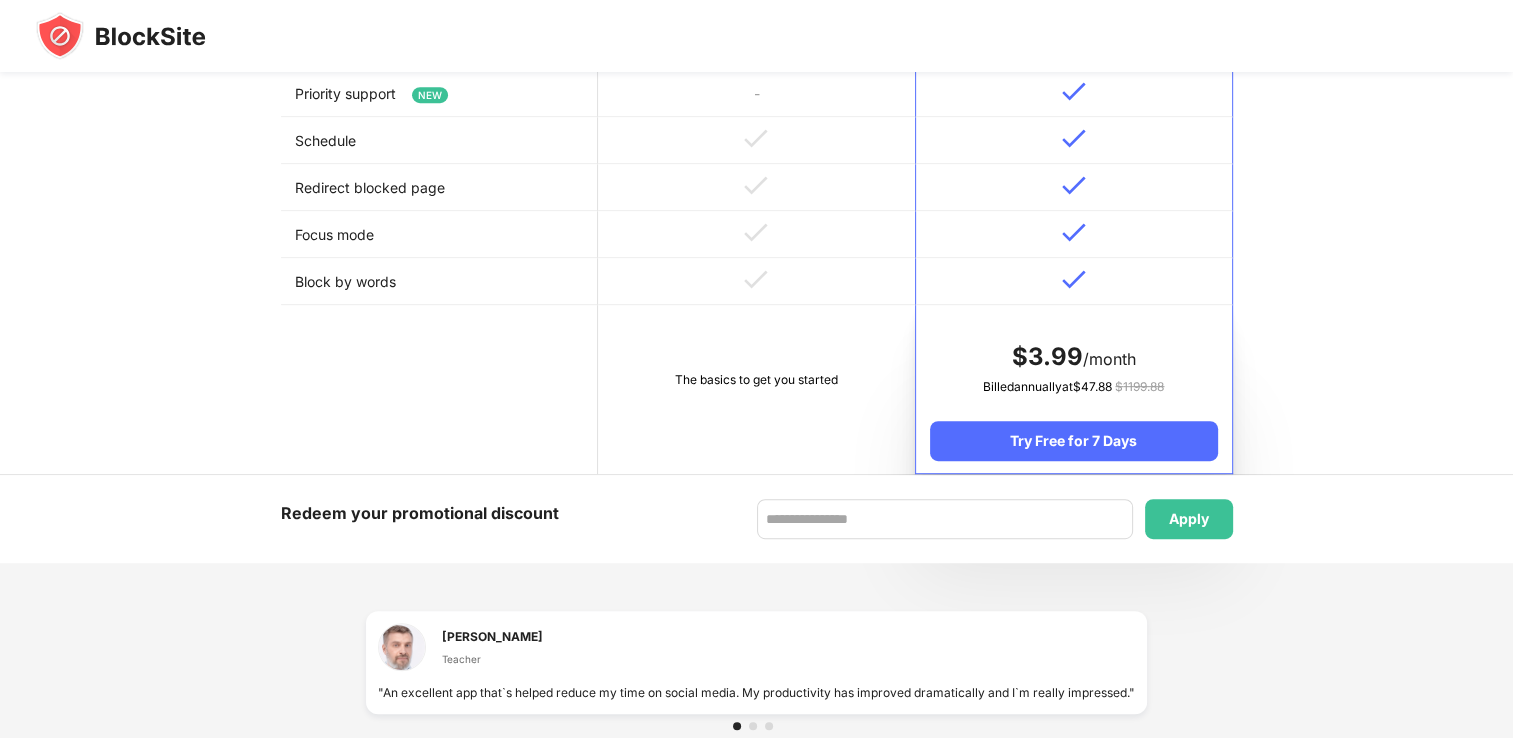 scroll, scrollTop: 924, scrollLeft: 0, axis: vertical 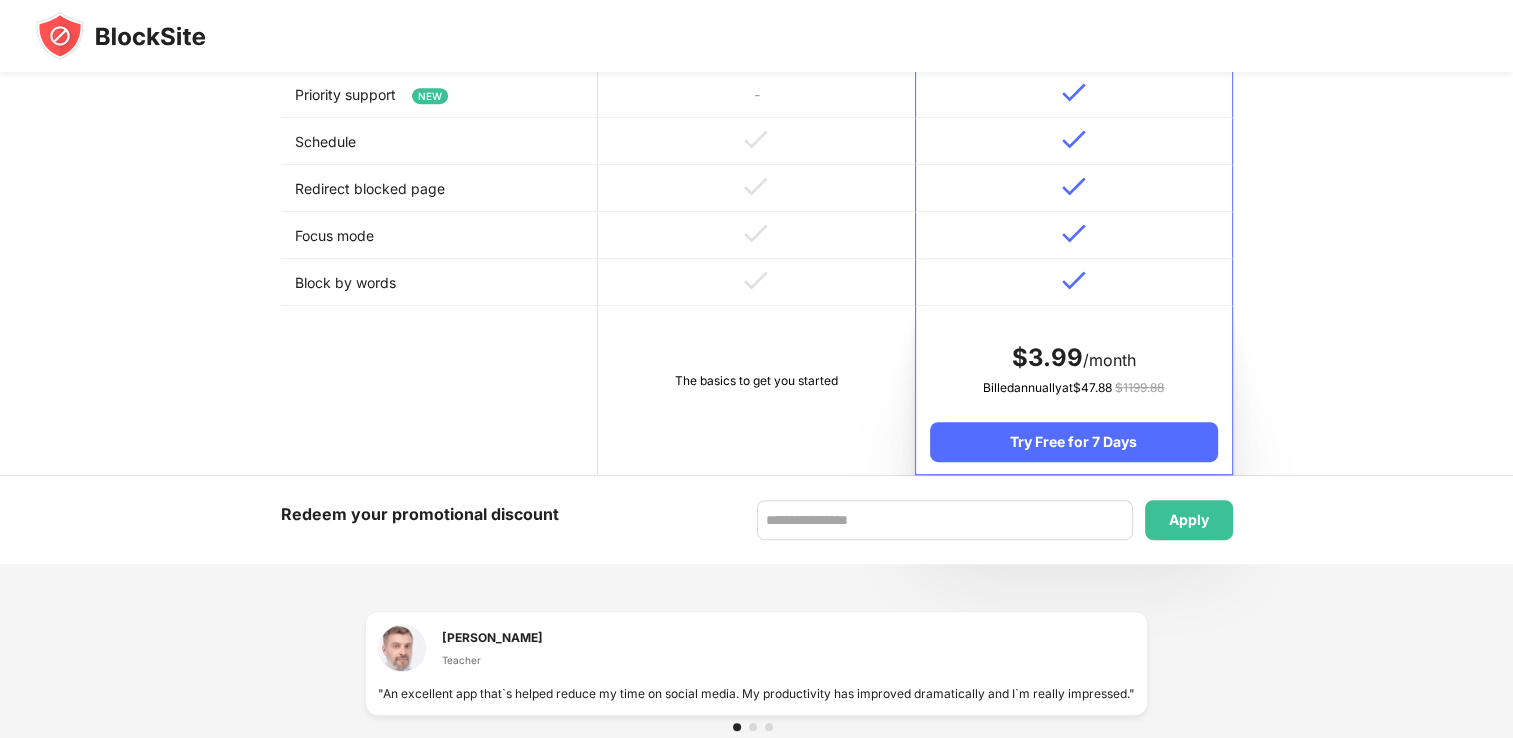 click on "The basics to get you started" at bounding box center (756, 390) 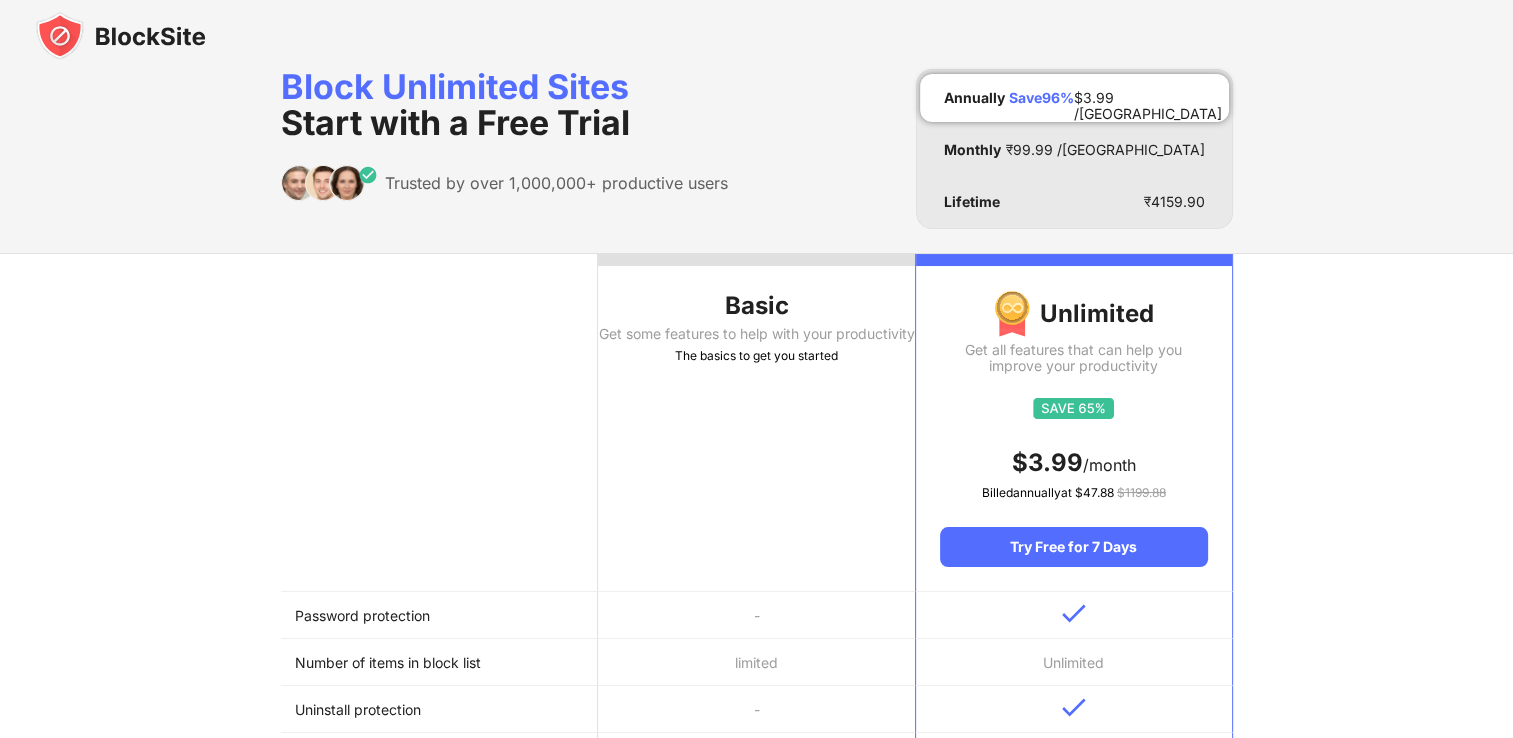 scroll, scrollTop: 0, scrollLeft: 0, axis: both 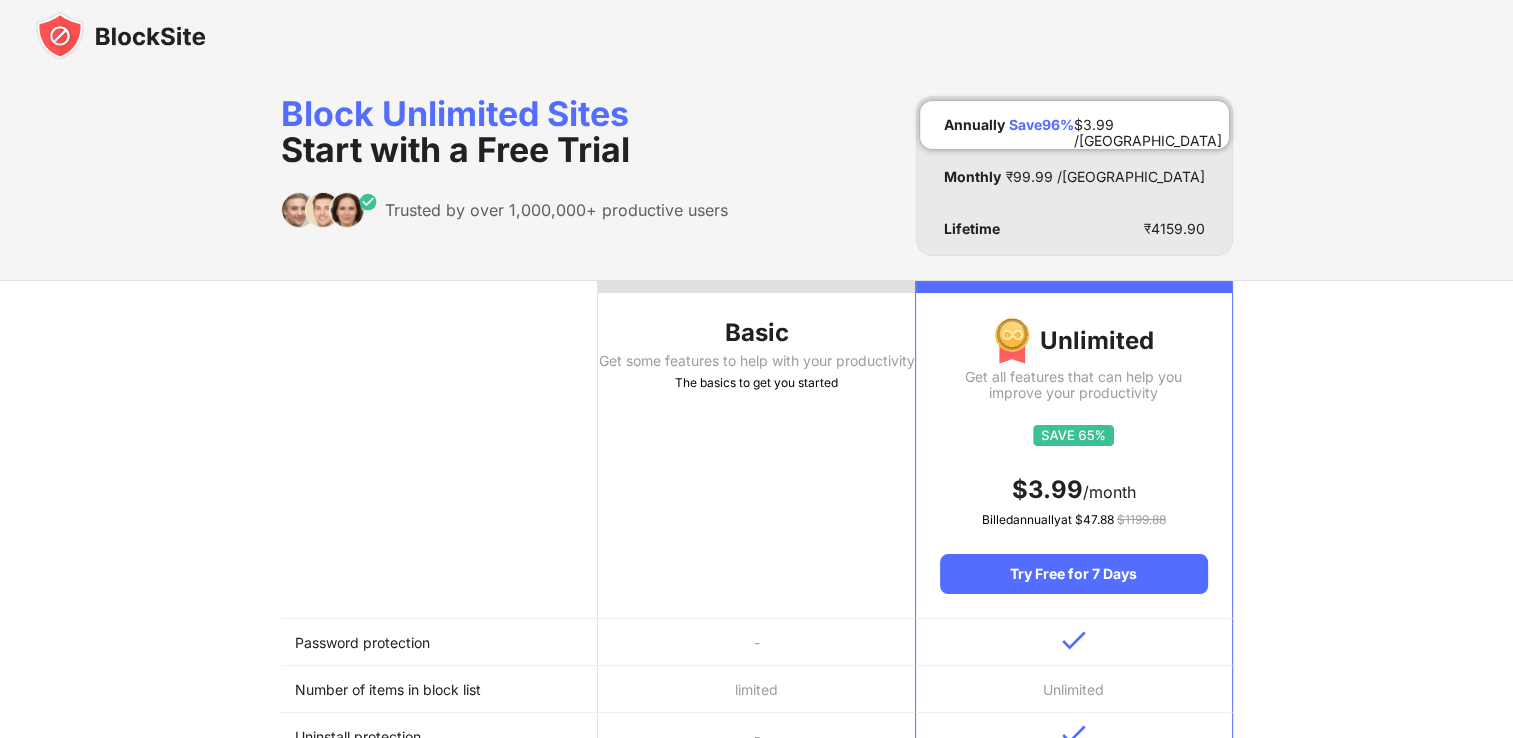 click on "Basic Get some features to help with your productivity The basics to get you started" at bounding box center [756, 450] 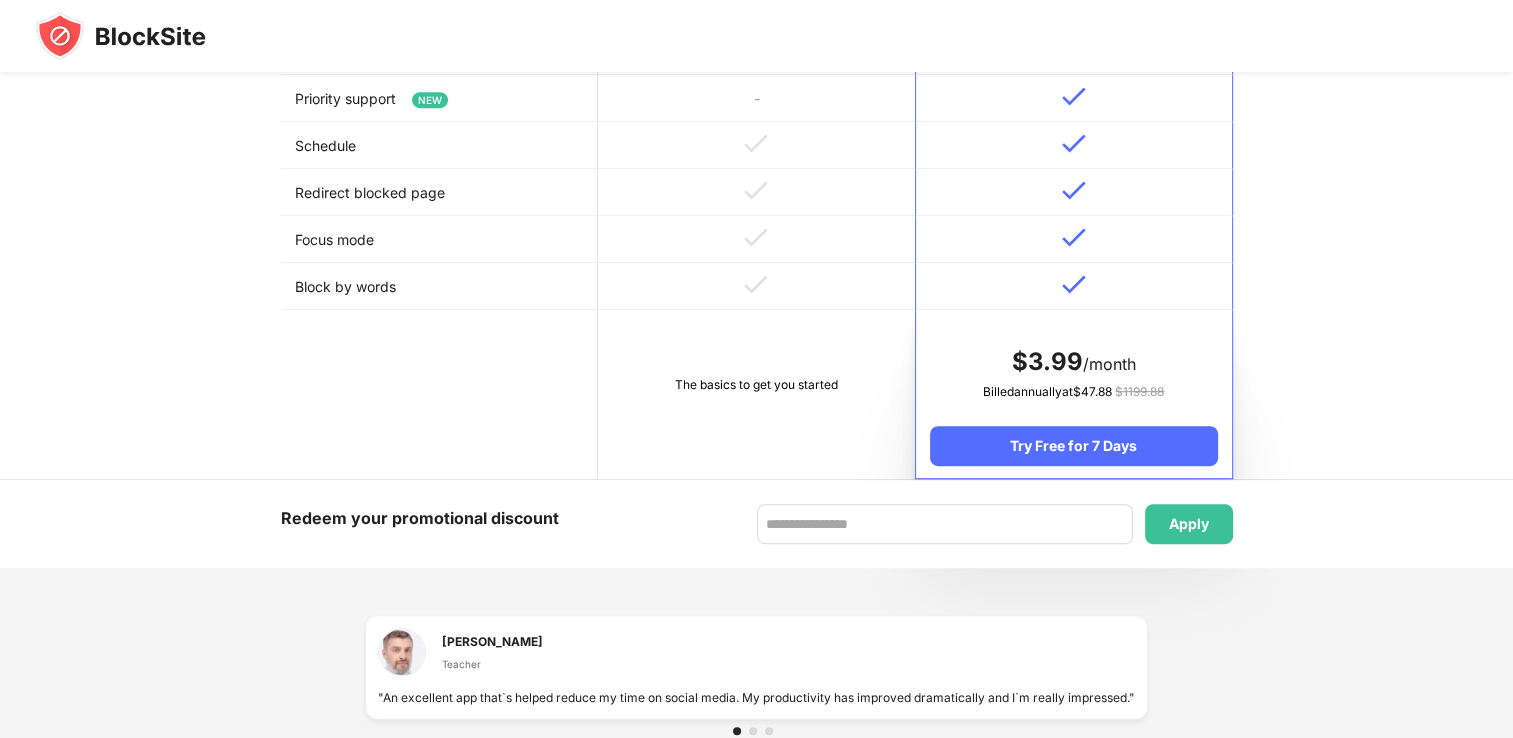 scroll, scrollTop: 919, scrollLeft: 0, axis: vertical 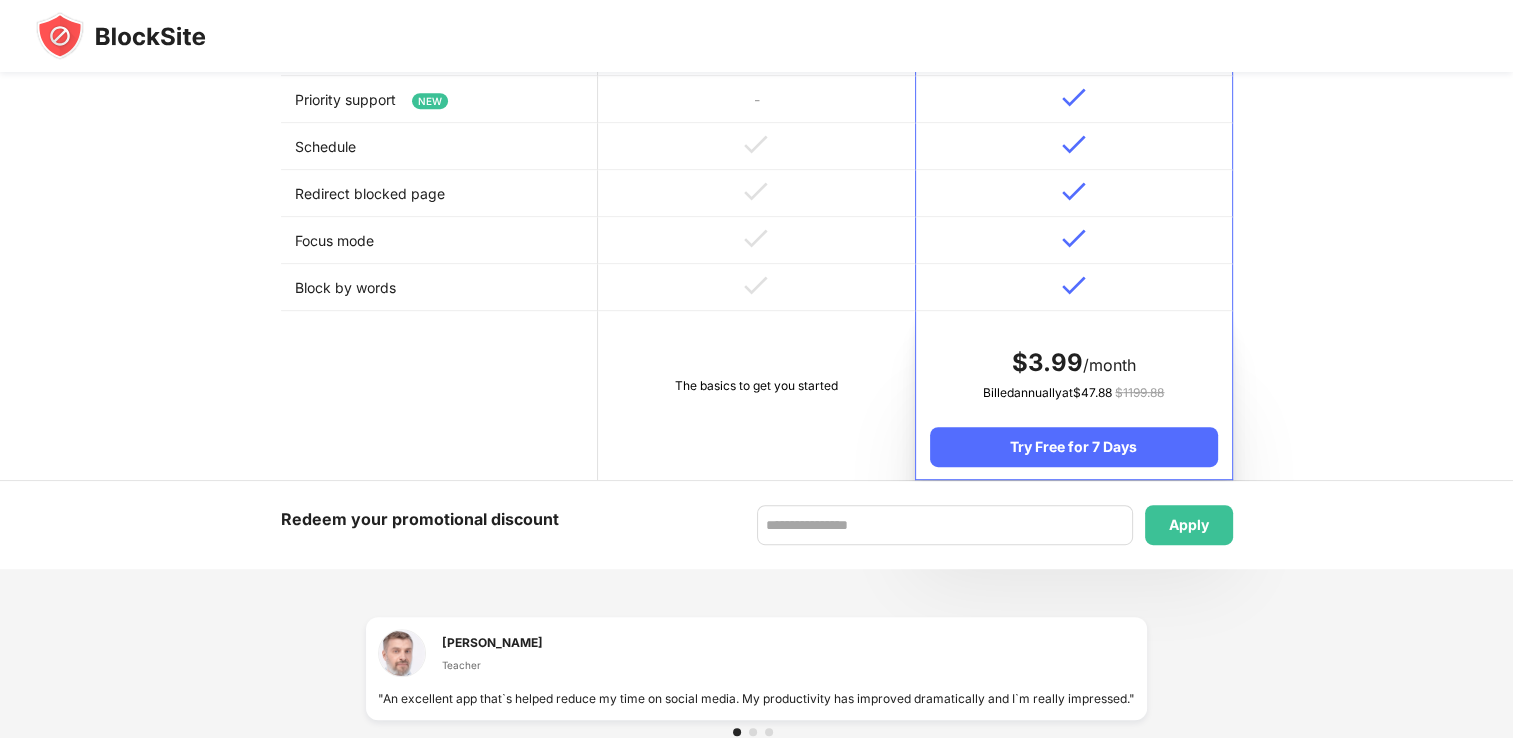 click on "The basics to get you started" at bounding box center (756, 395) 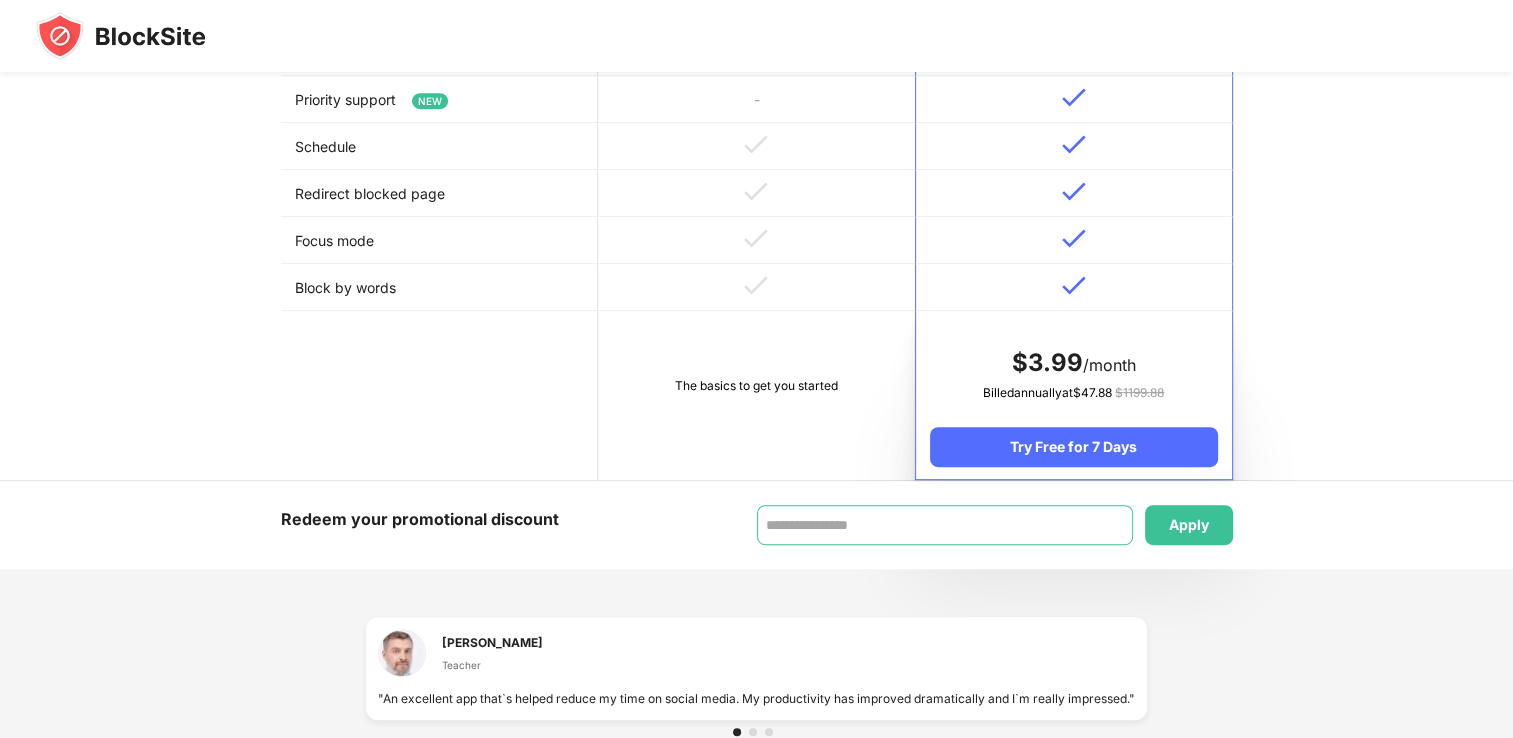 click at bounding box center (945, 525) 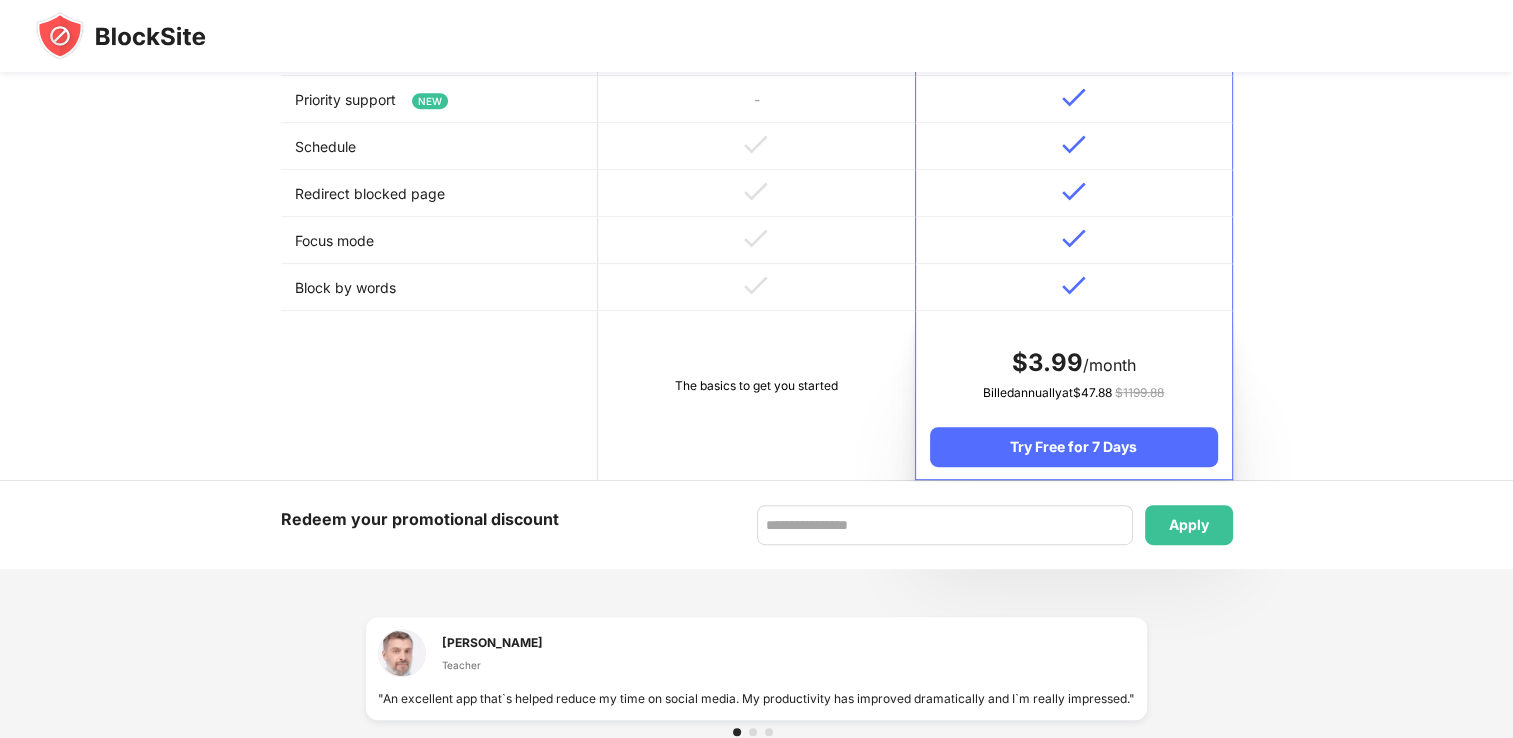click on "Redirect blocked page" at bounding box center [439, 193] 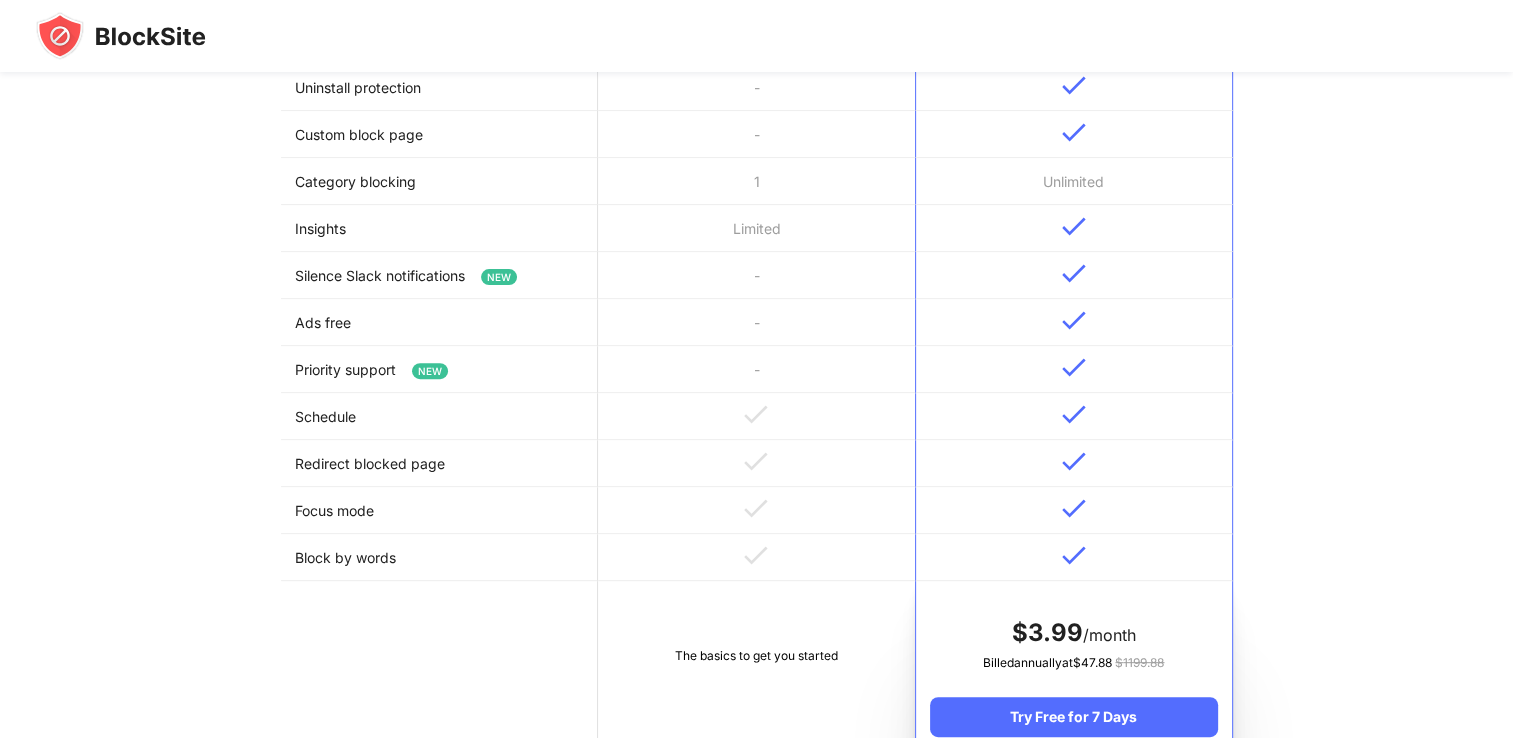 scroll, scrollTop: 0, scrollLeft: 0, axis: both 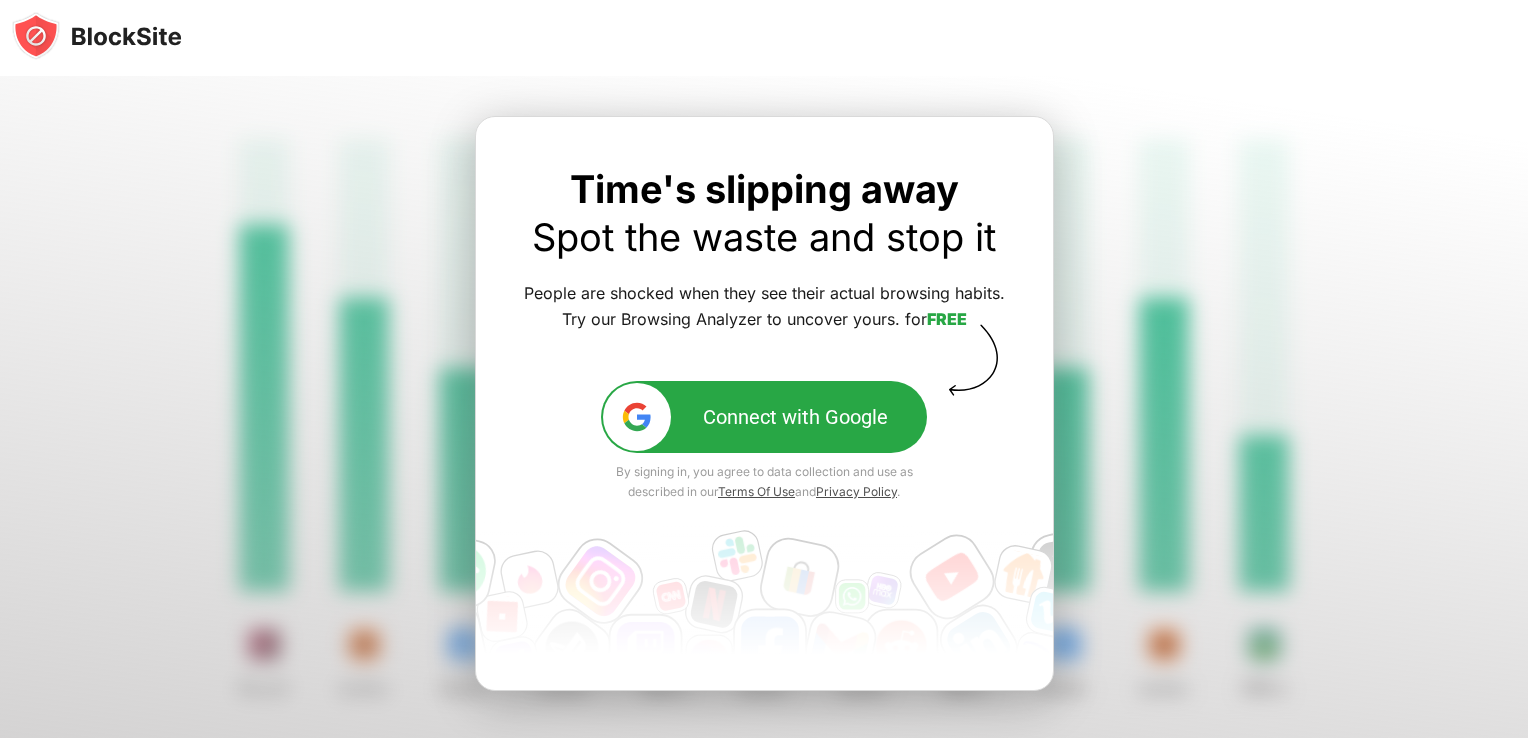click at bounding box center [764, 445] 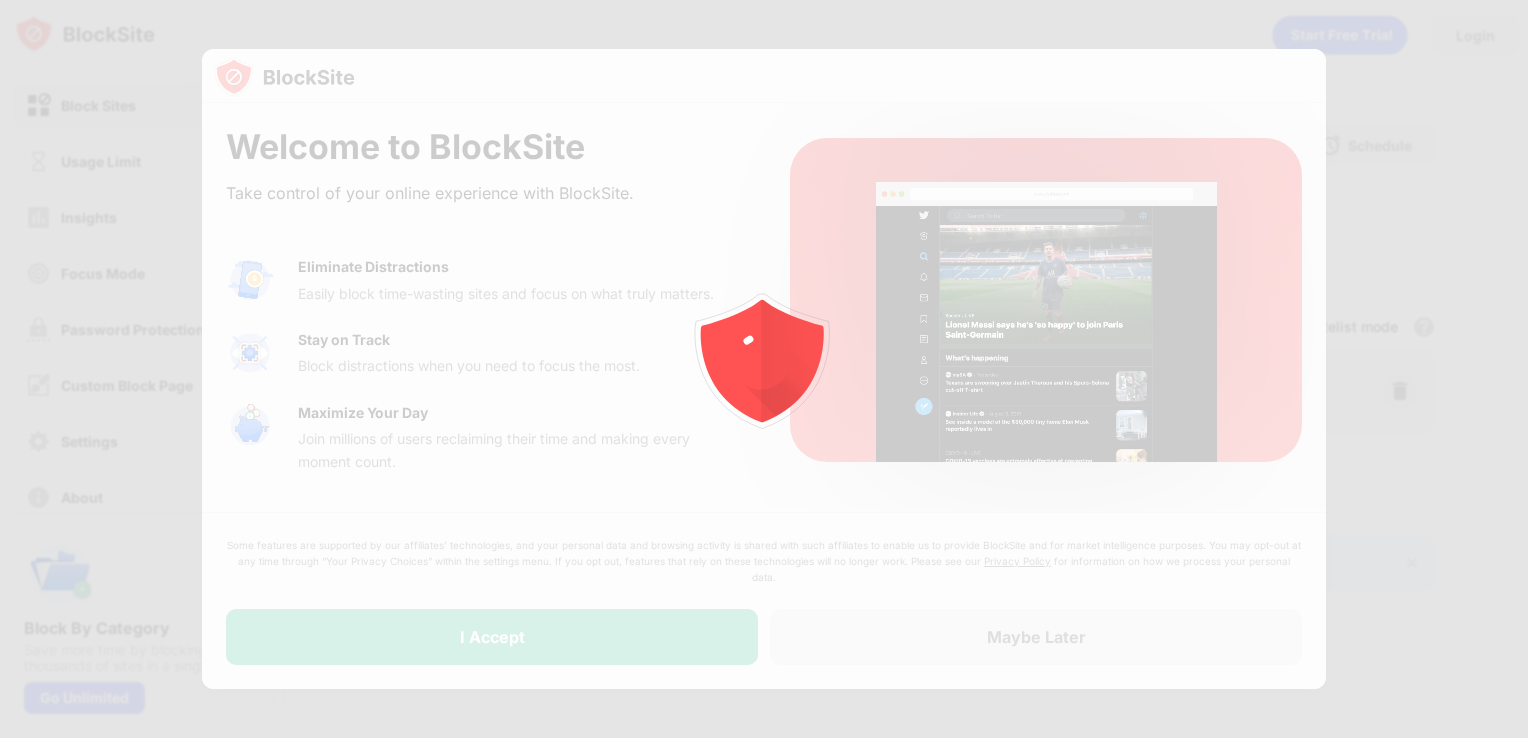 scroll, scrollTop: 0, scrollLeft: 0, axis: both 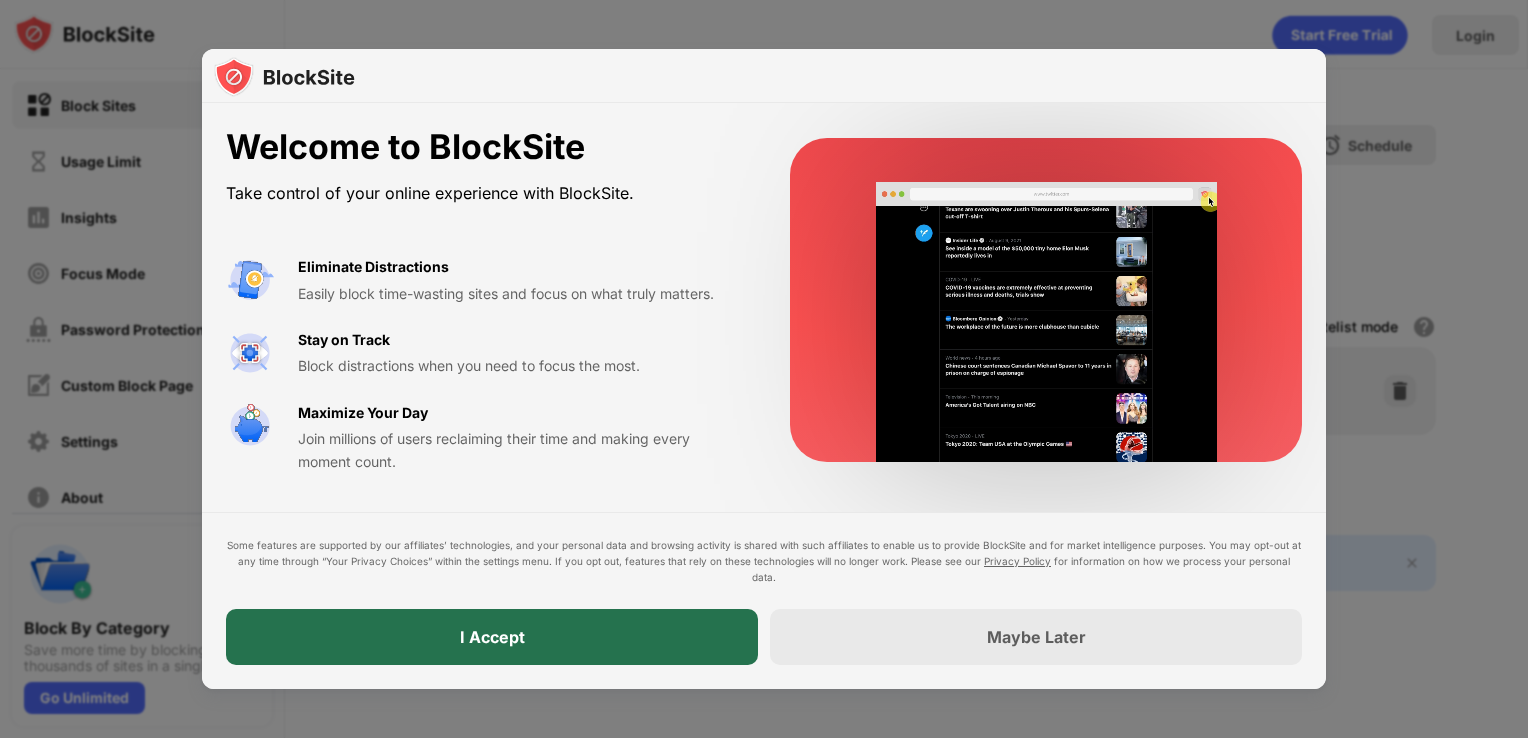 click on "I Accept" at bounding box center (492, 637) 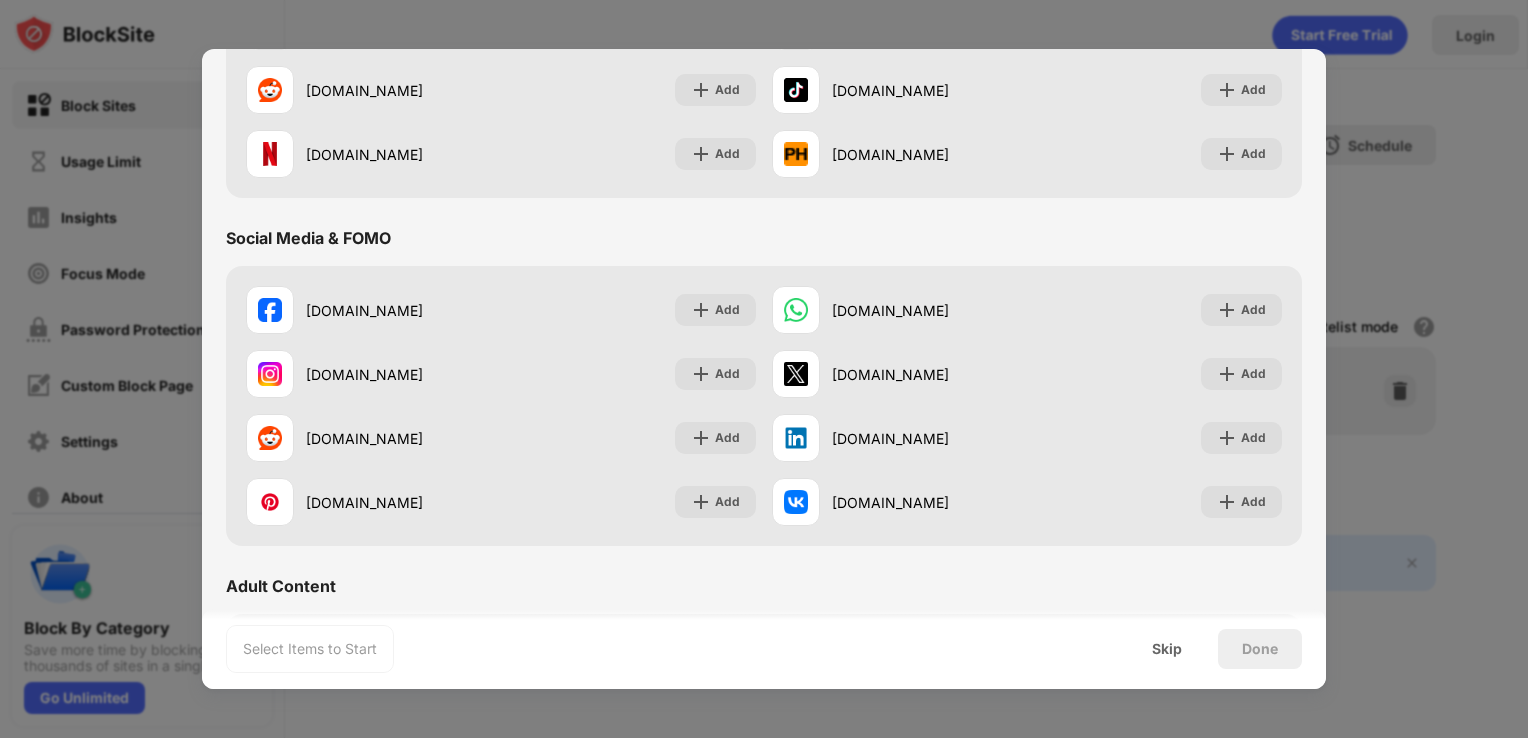 scroll, scrollTop: 0, scrollLeft: 0, axis: both 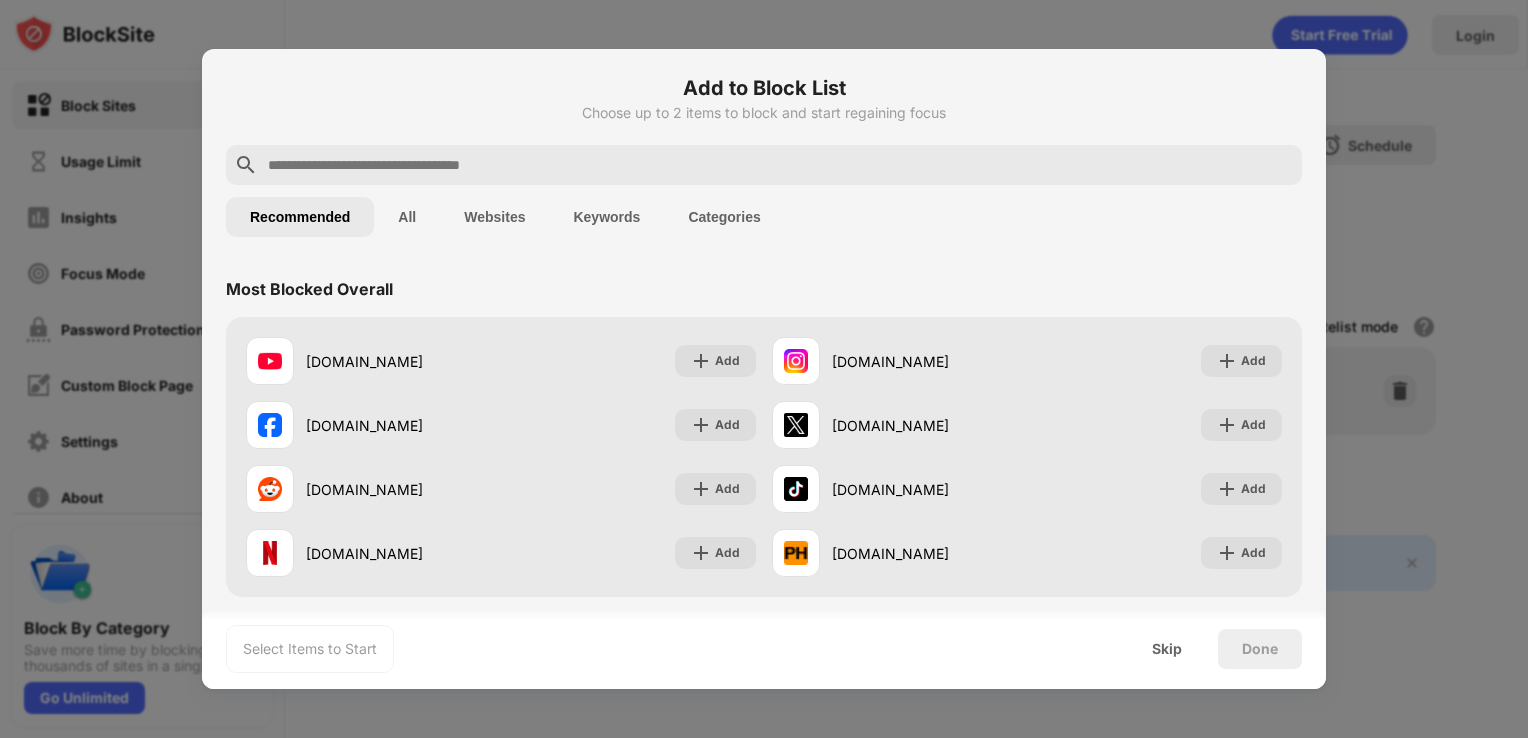 click on "All" at bounding box center [407, 217] 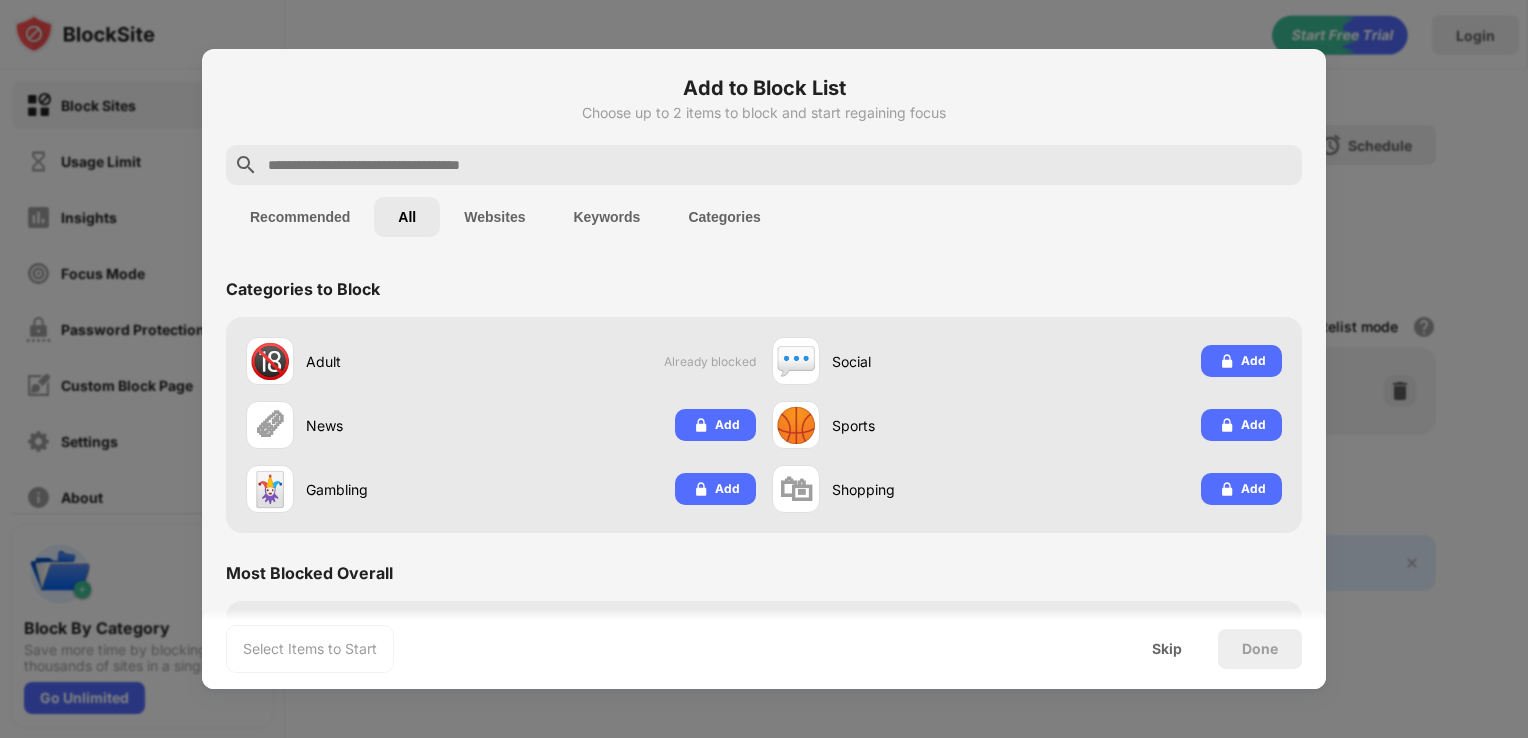click at bounding box center (764, 165) 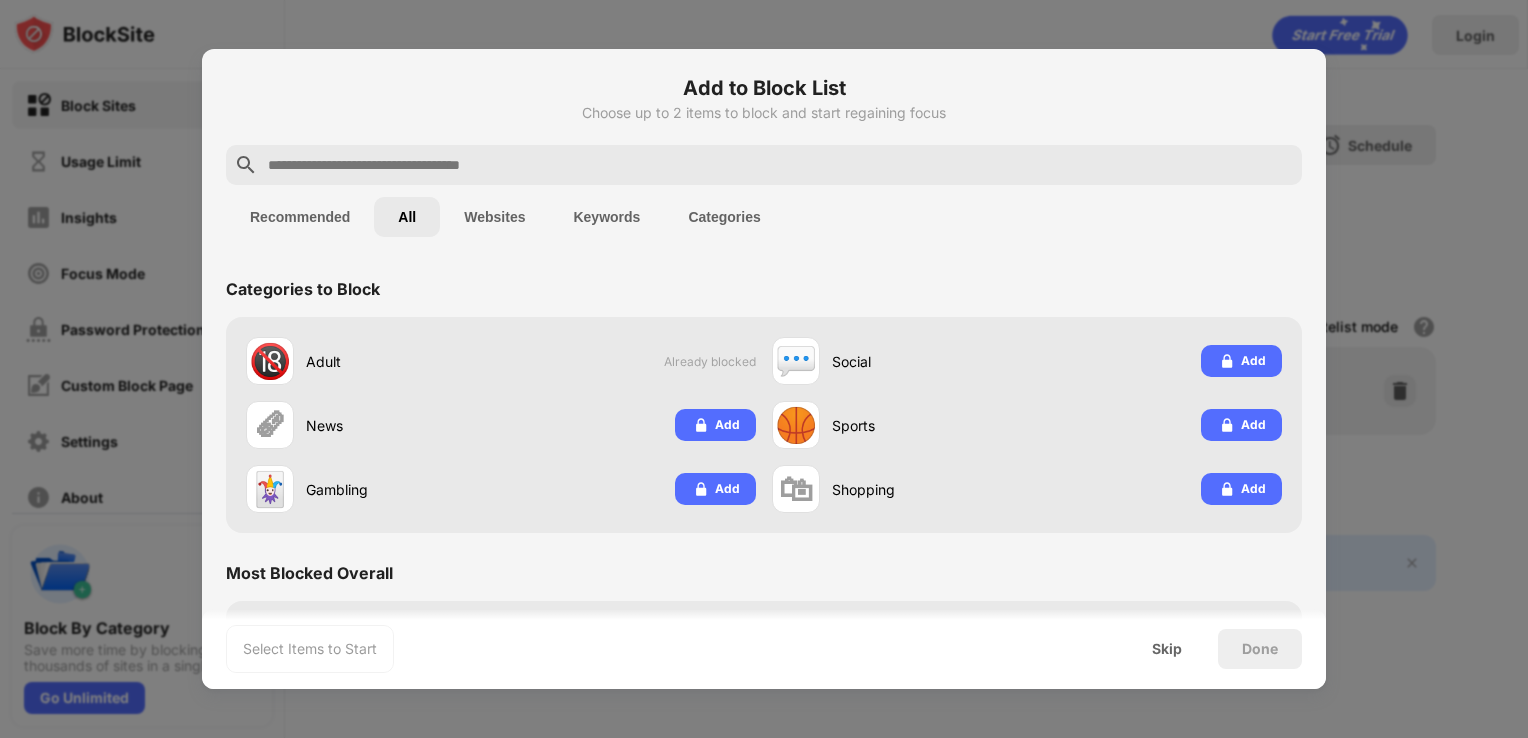 click at bounding box center (780, 165) 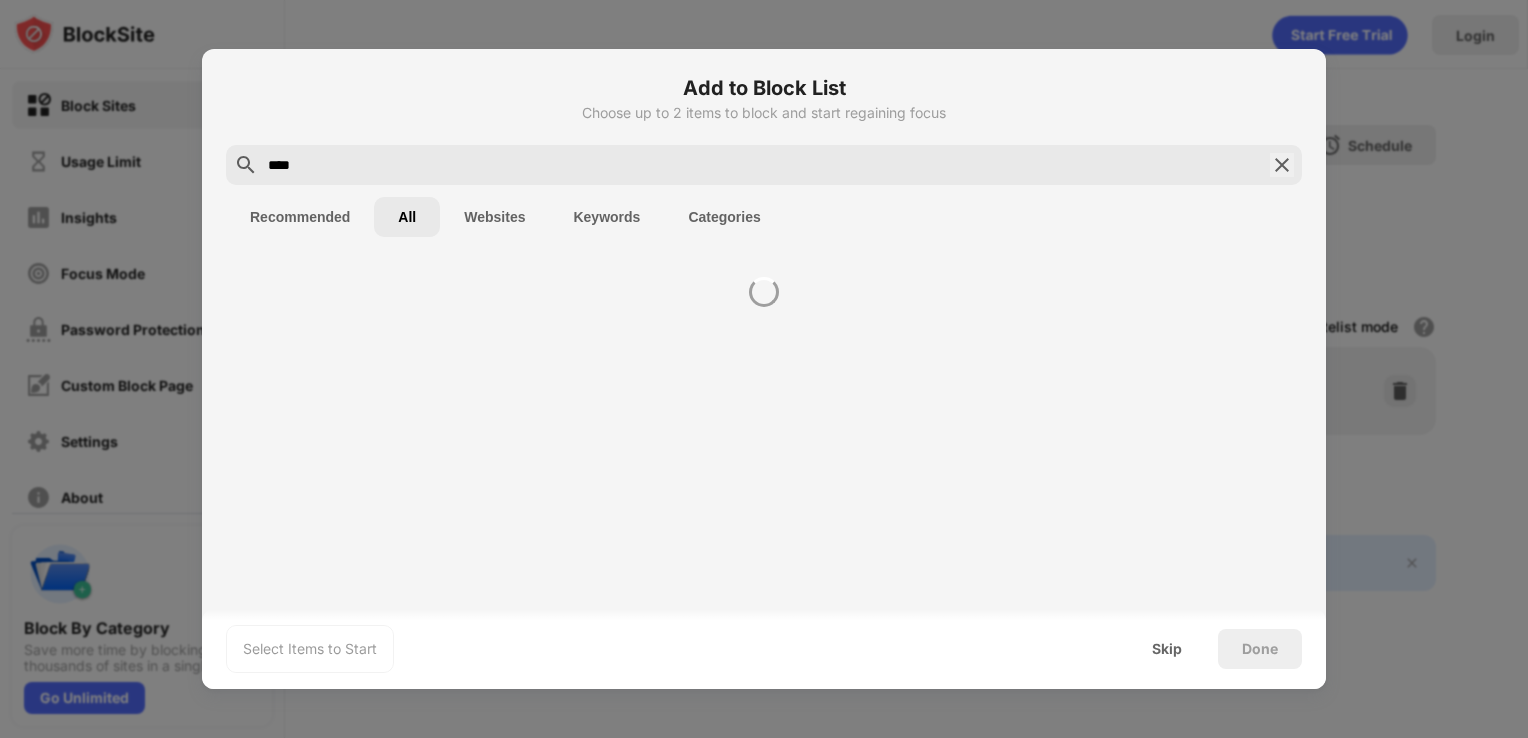 type on "****" 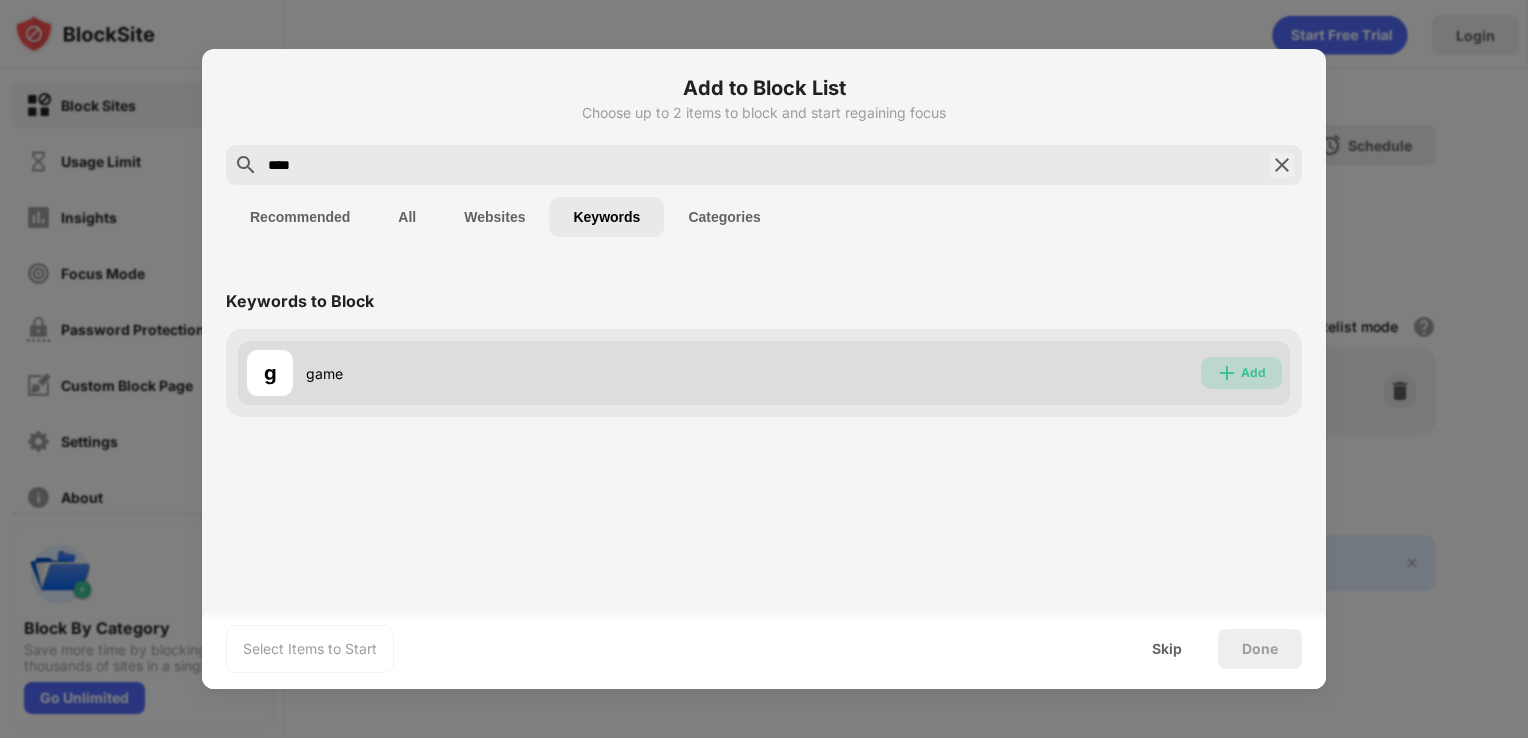 click on "Add" at bounding box center [1241, 373] 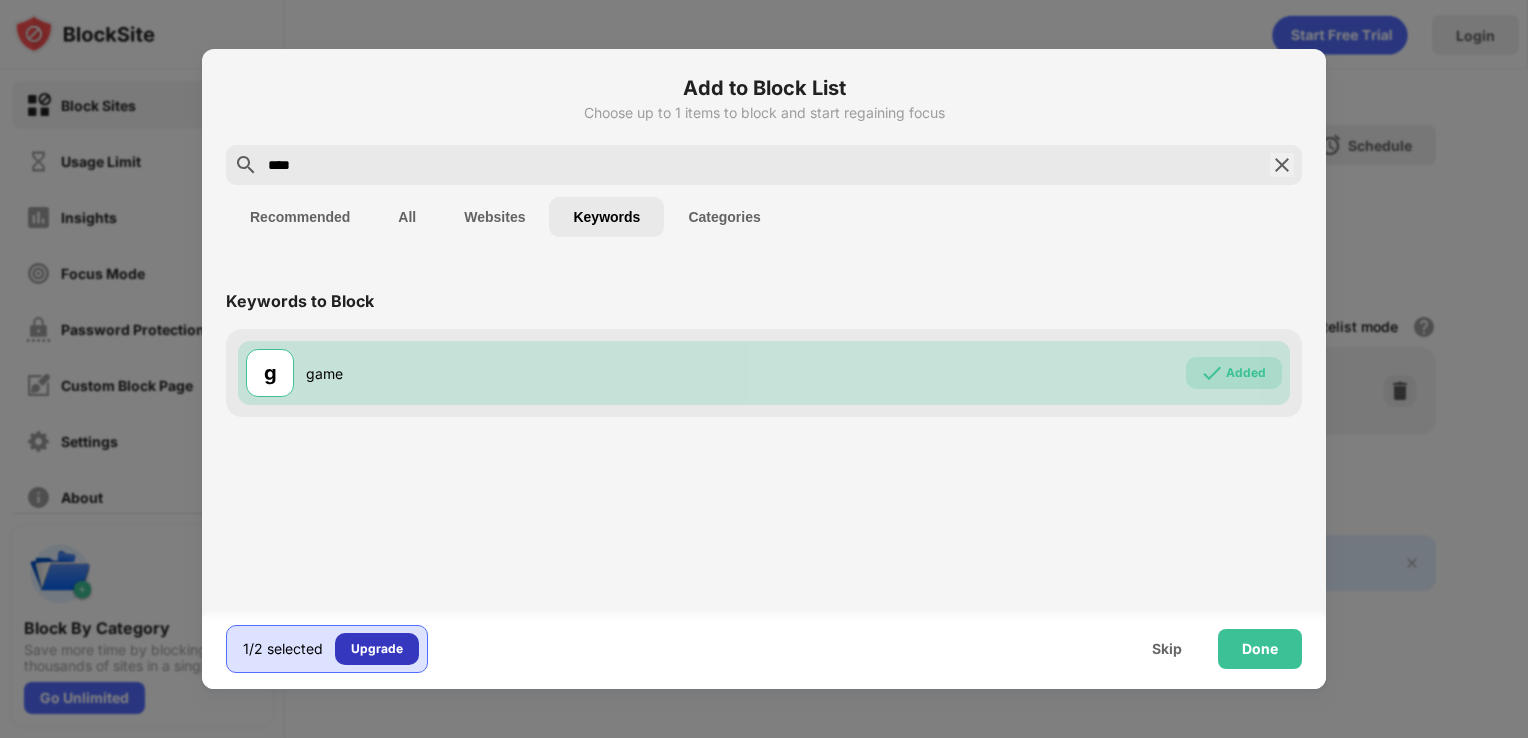click on "Upgrade" at bounding box center [377, 649] 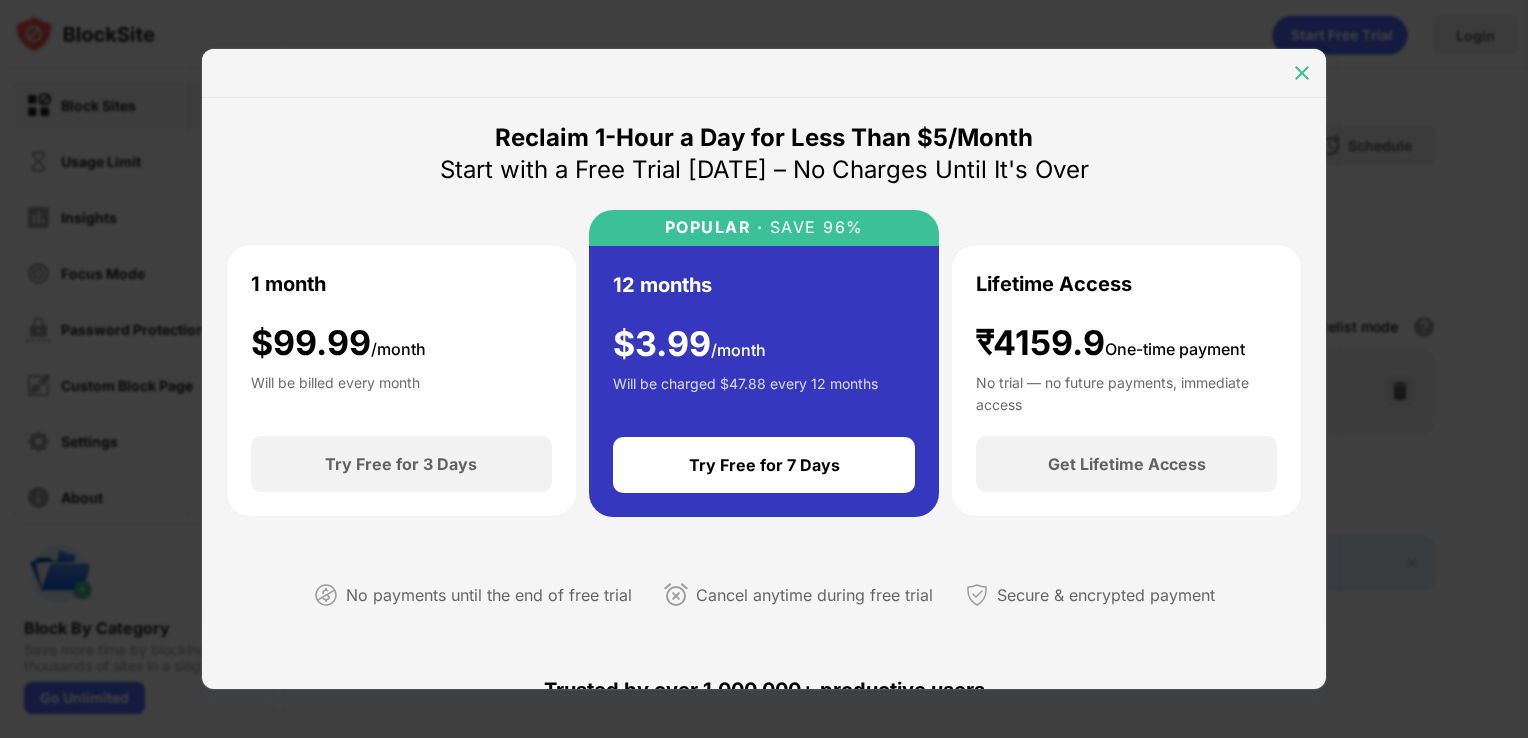 click at bounding box center [1302, 73] 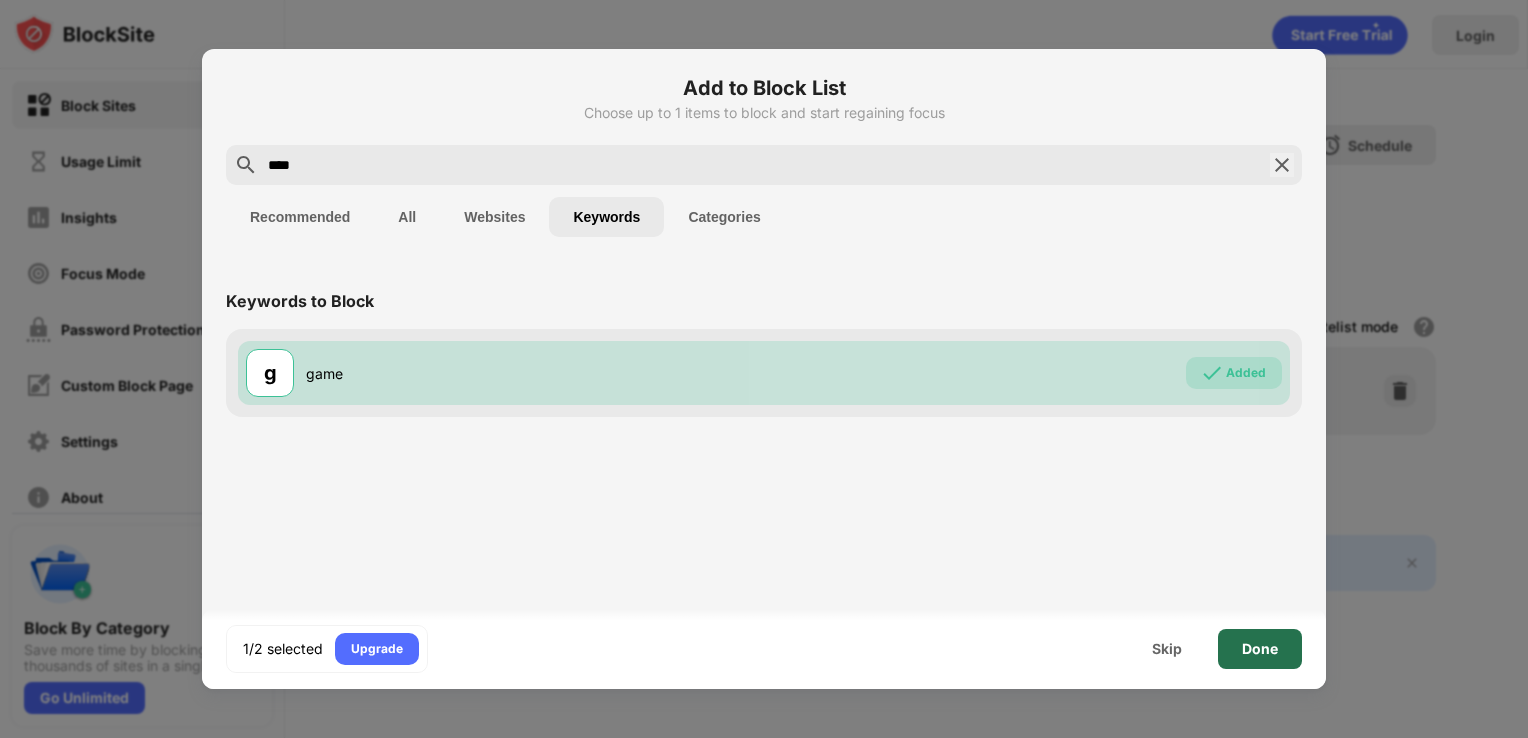 click on "Done" at bounding box center (1260, 649) 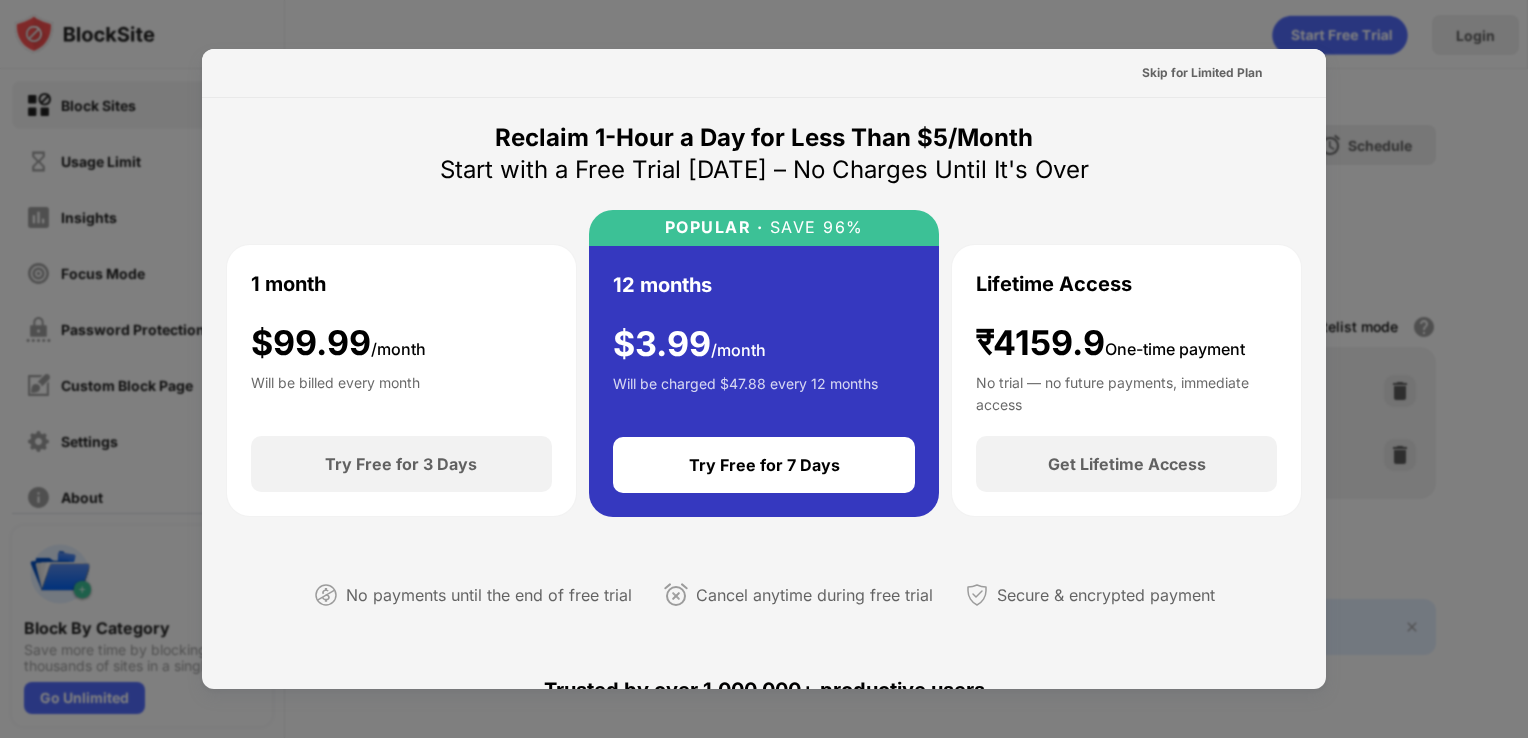 click at bounding box center (764, 369) 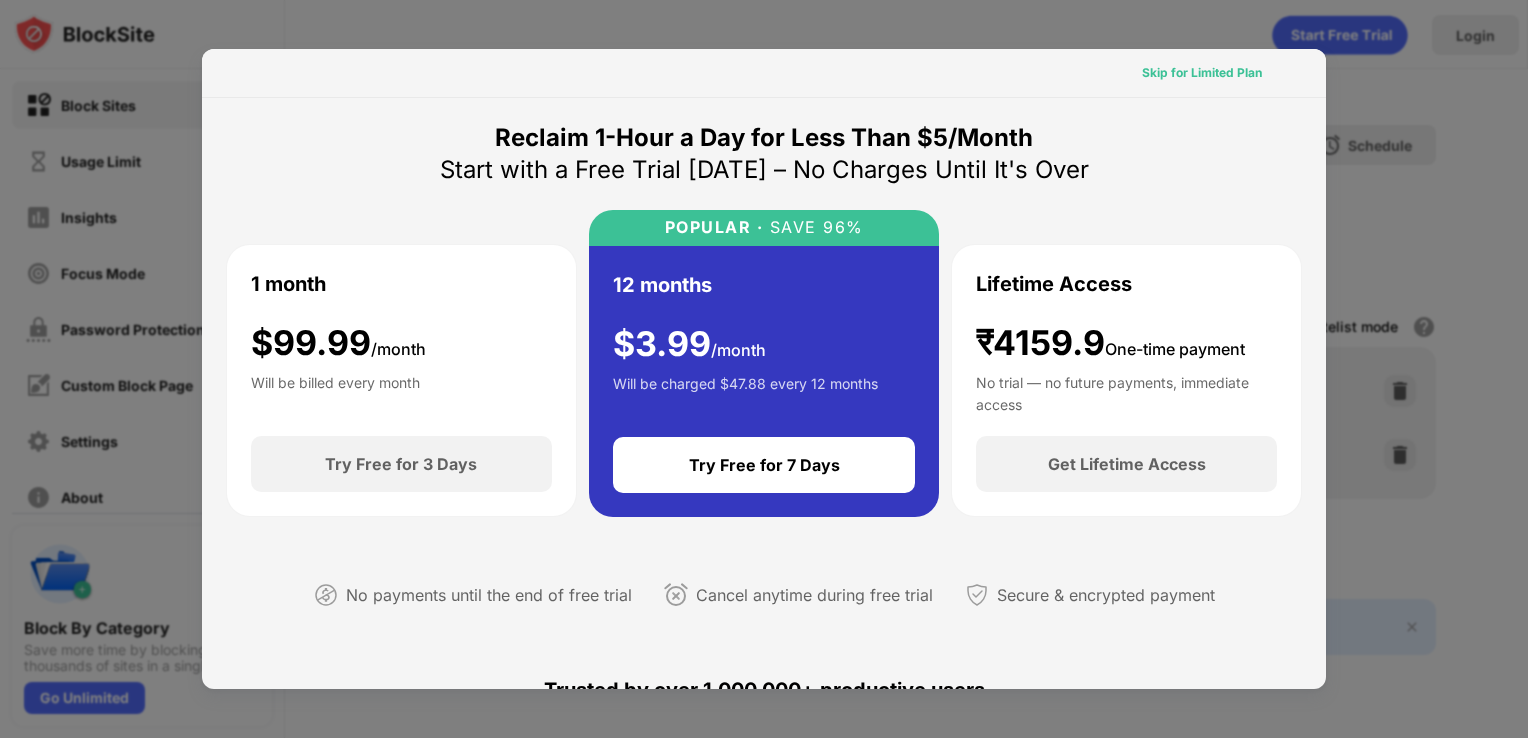 click on "Skip for Limited Plan" at bounding box center (1202, 73) 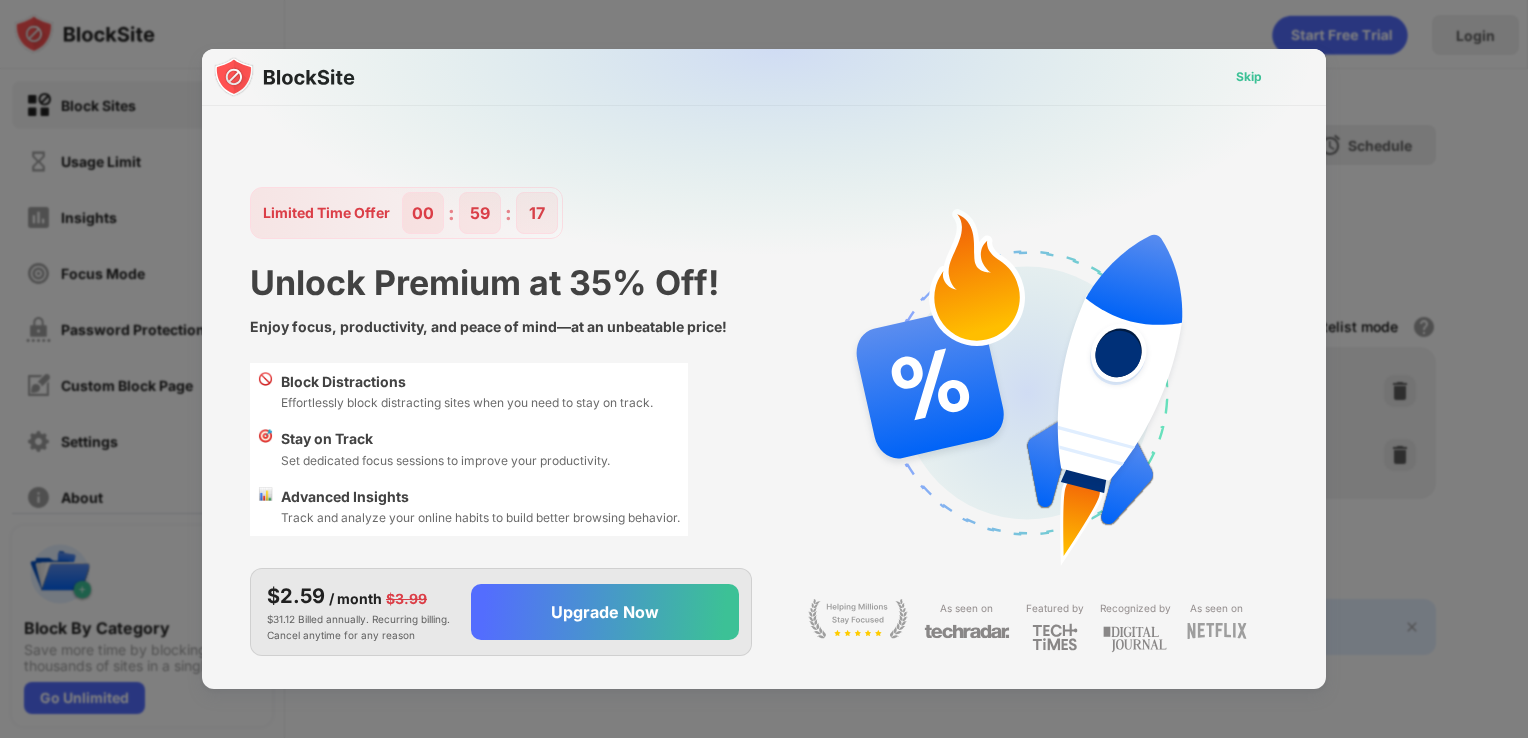 click on "Skip" at bounding box center [1249, 77] 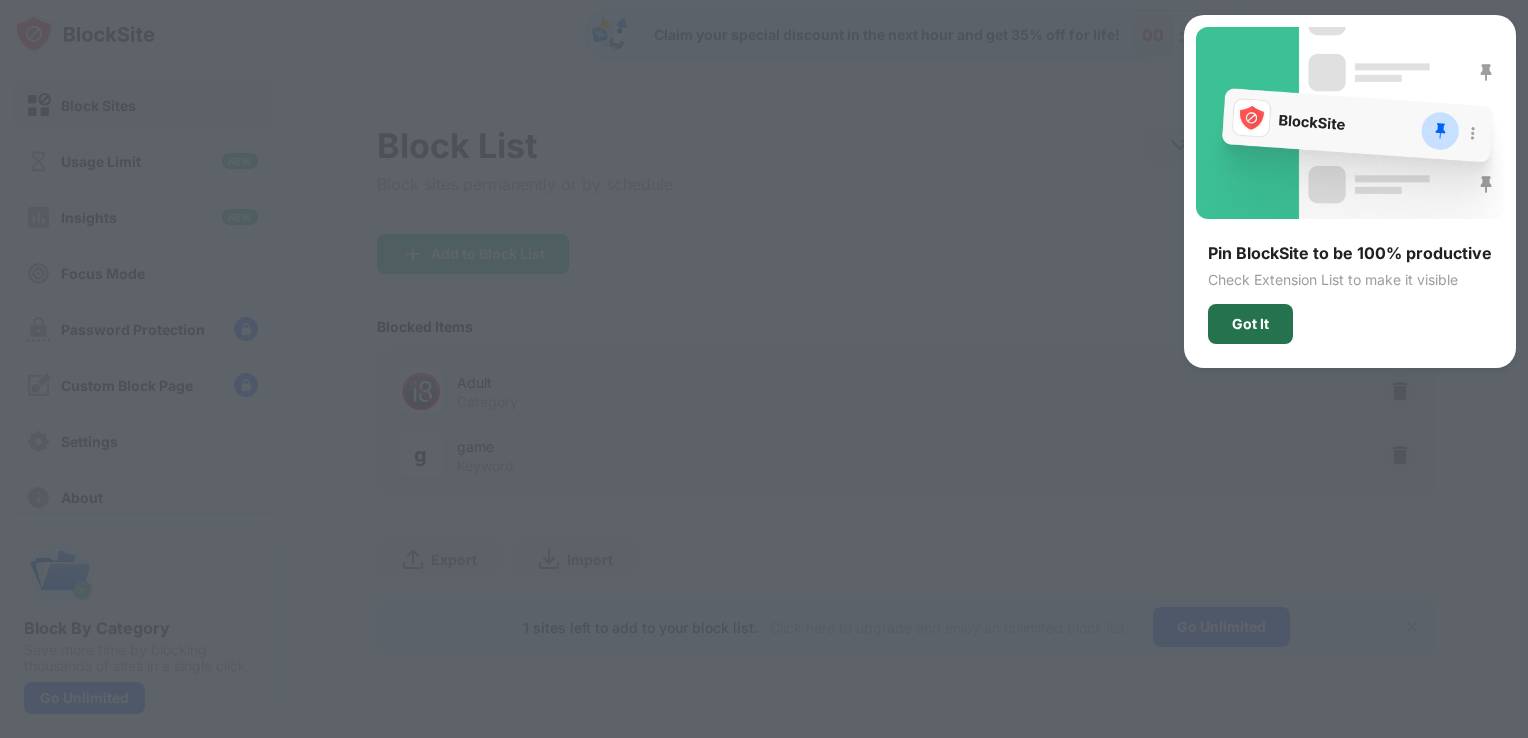 click on "Got It" at bounding box center (1250, 324) 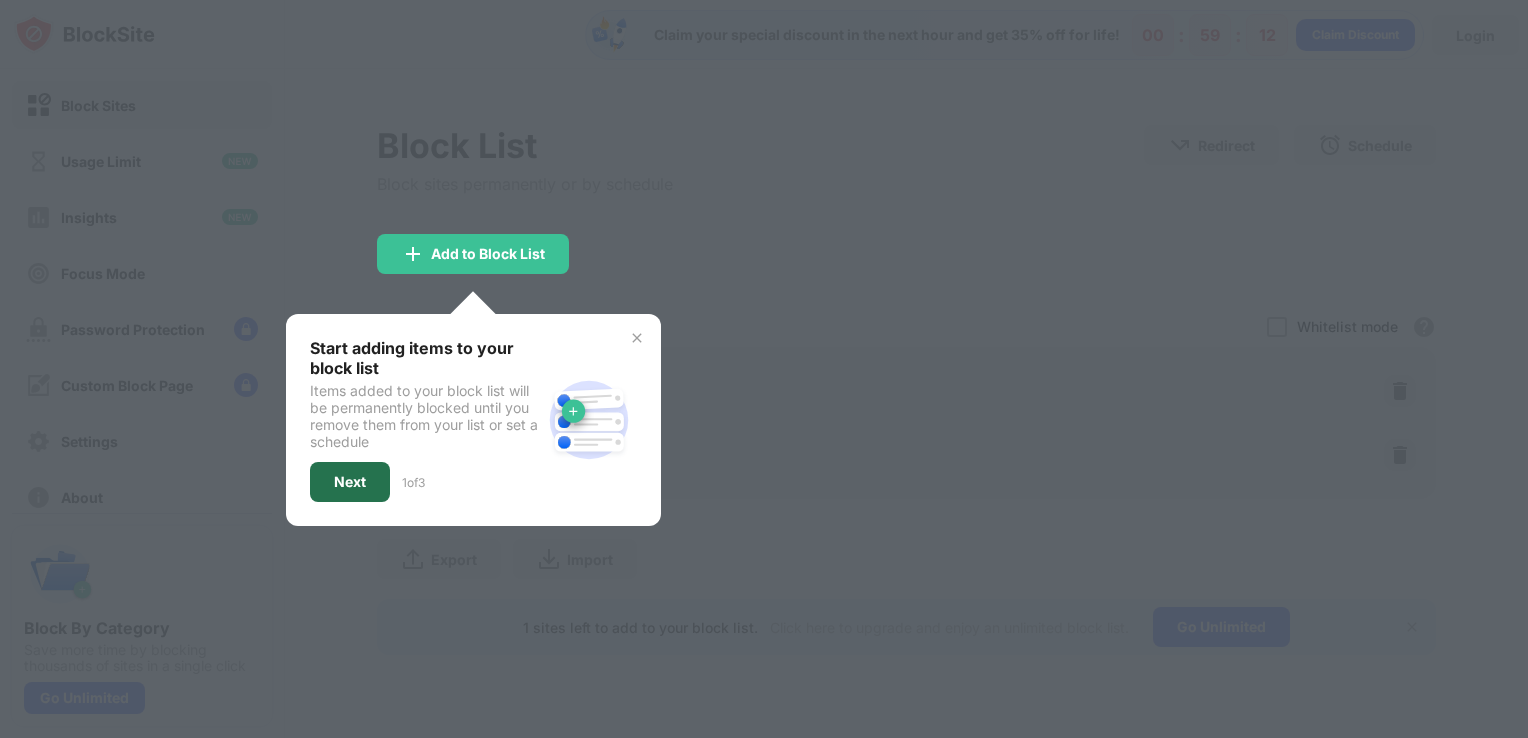 click on "Next" at bounding box center (350, 482) 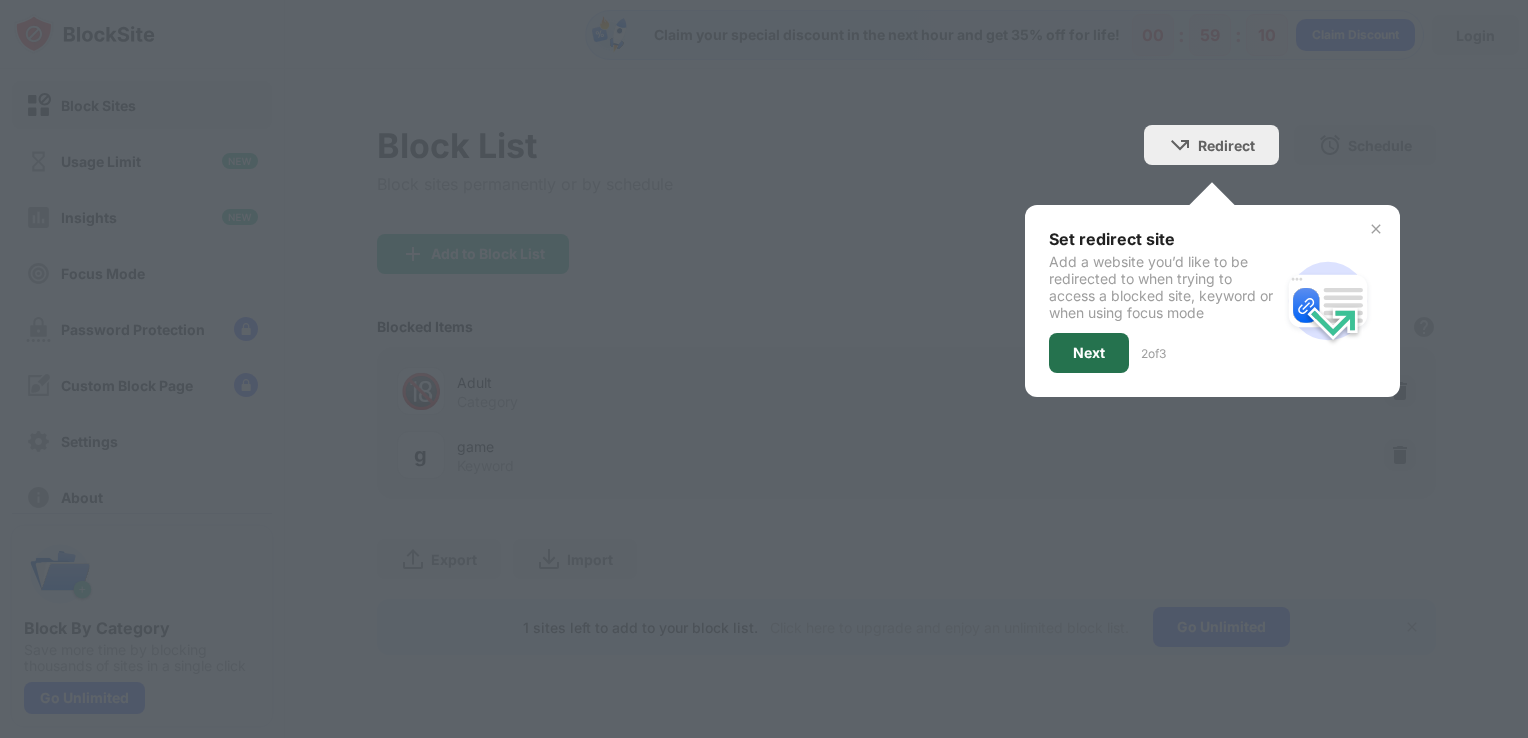 click on "Next" at bounding box center (1089, 353) 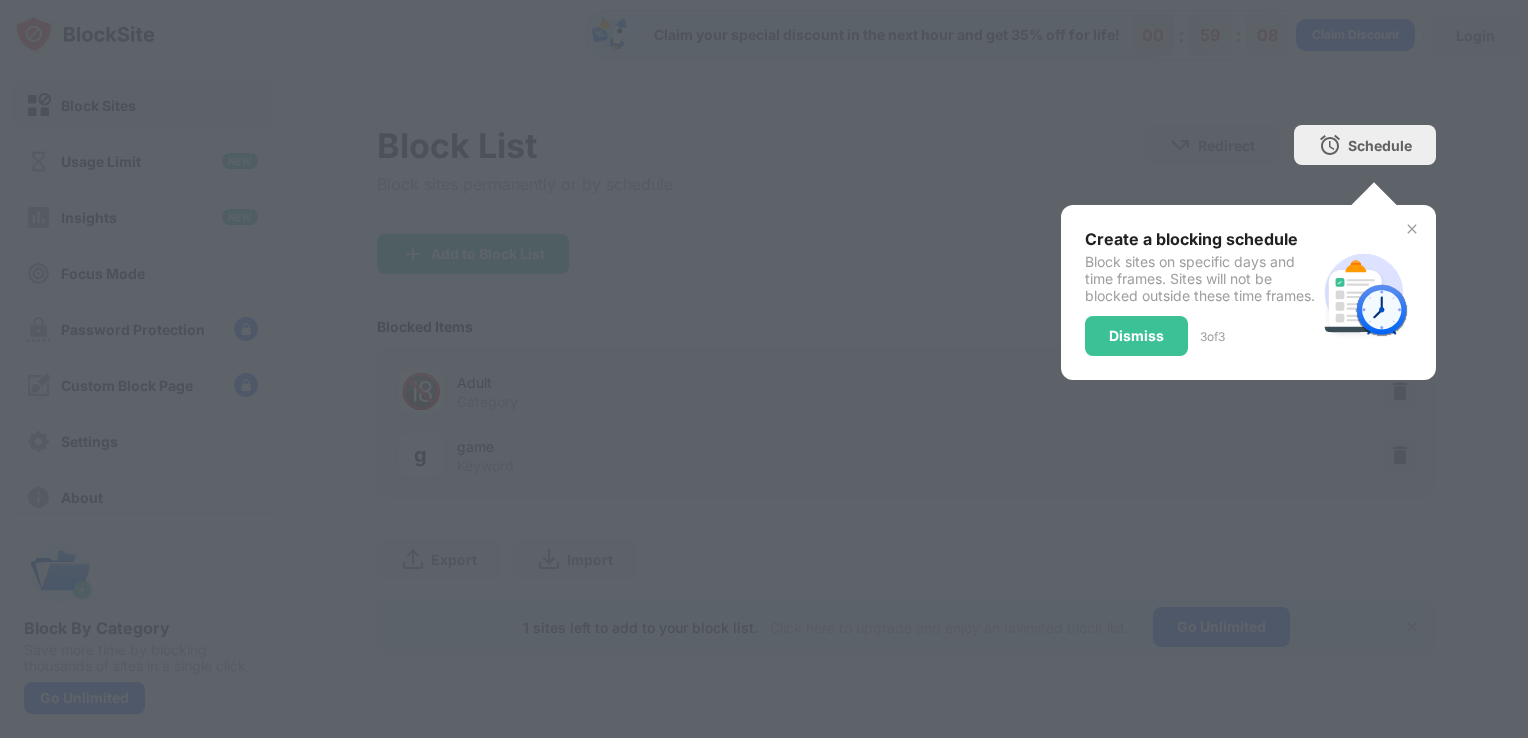 click on "Create a blocking schedule Block sites on specific days and time frames. Sites will not be blocked outside these time frames. Dismiss 3  of  3" at bounding box center [1200, 292] 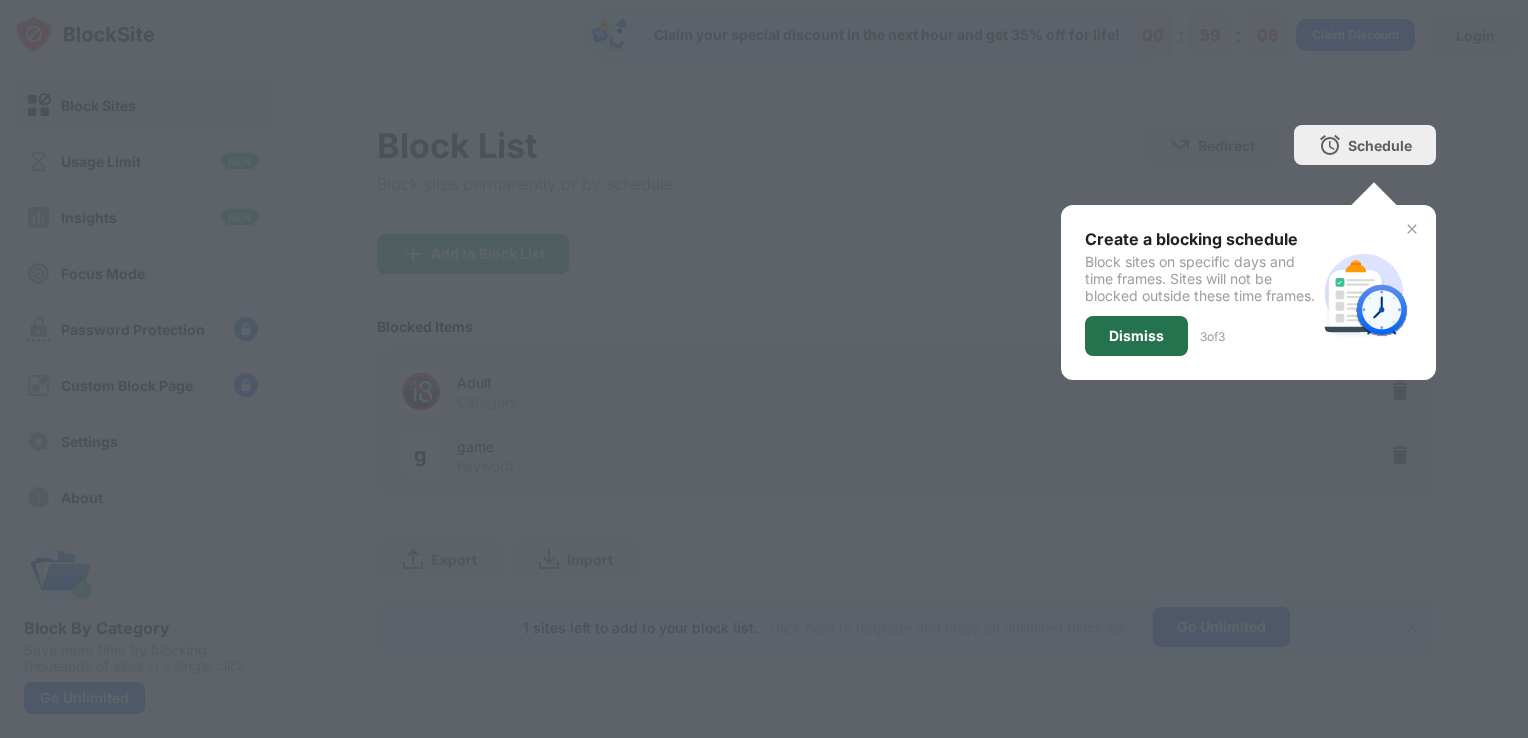 click on "Dismiss" at bounding box center (1136, 336) 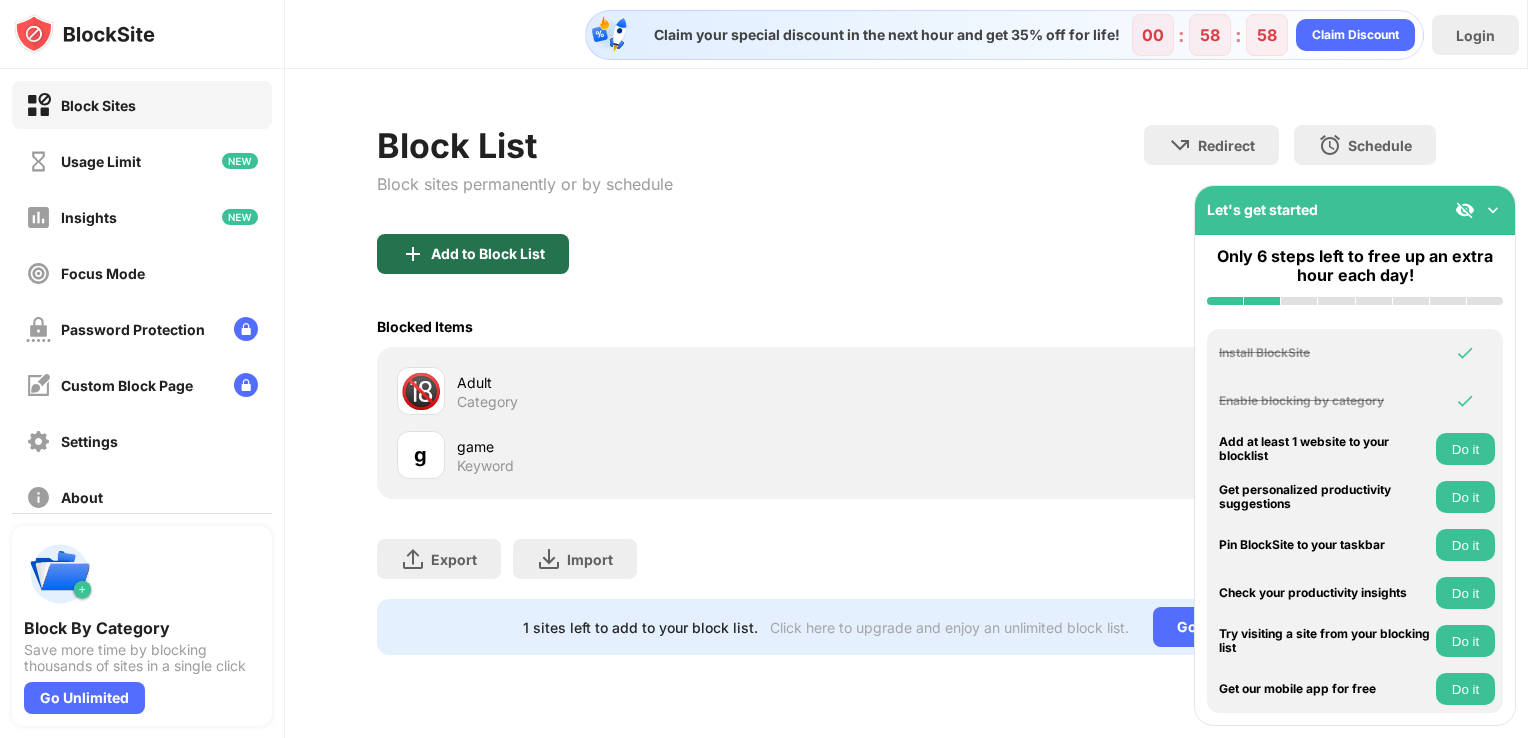click on "Add to Block List" at bounding box center [488, 254] 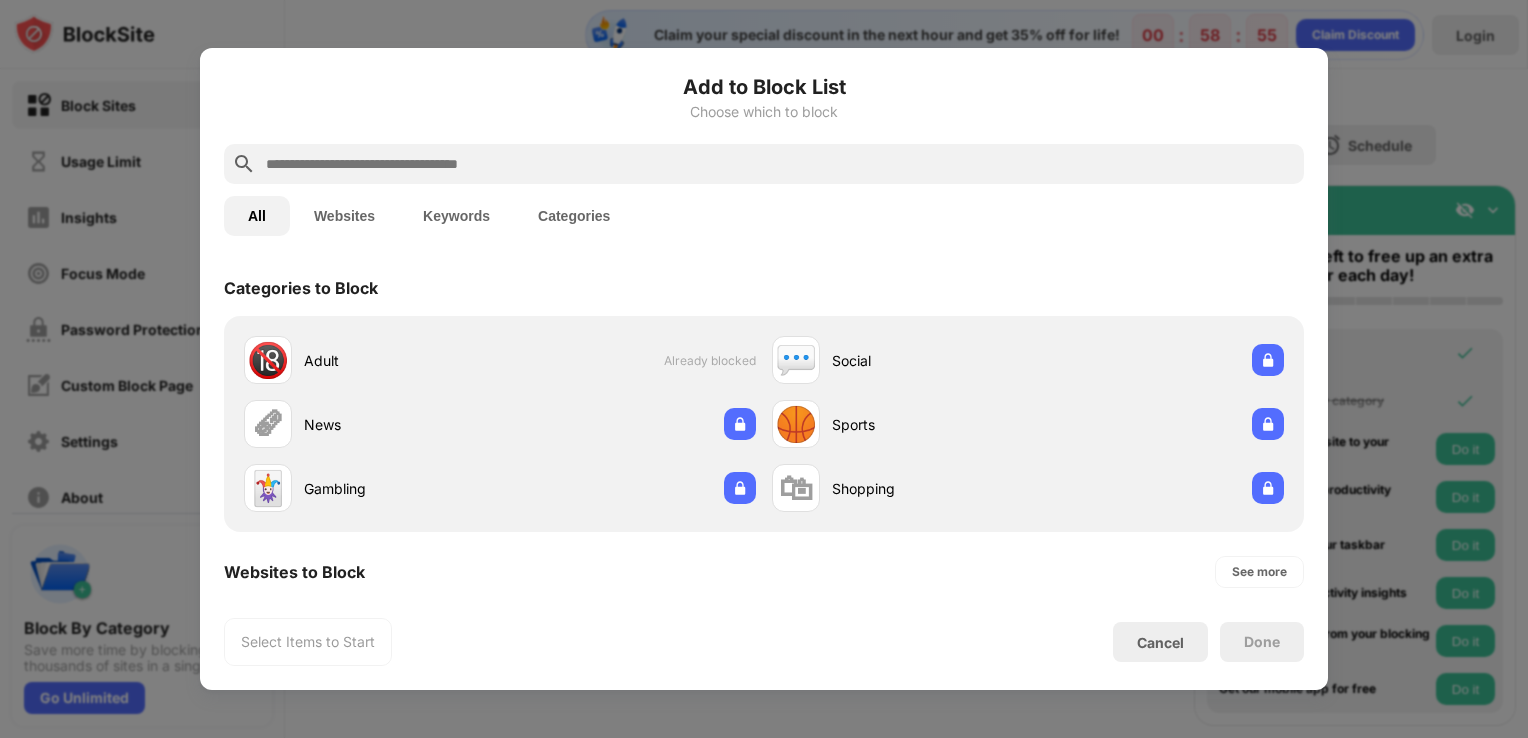 click on "Websites" at bounding box center [344, 216] 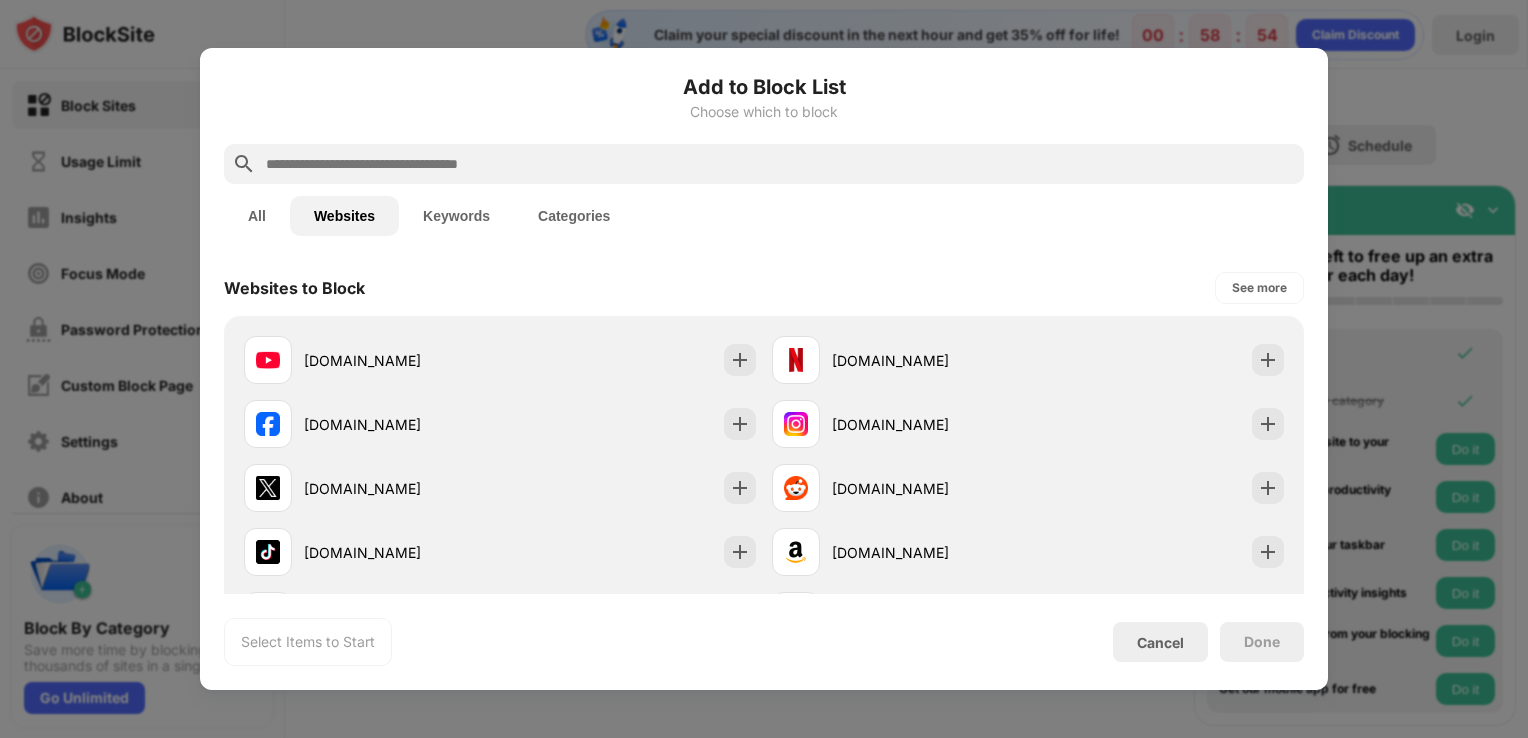 click at bounding box center [780, 164] 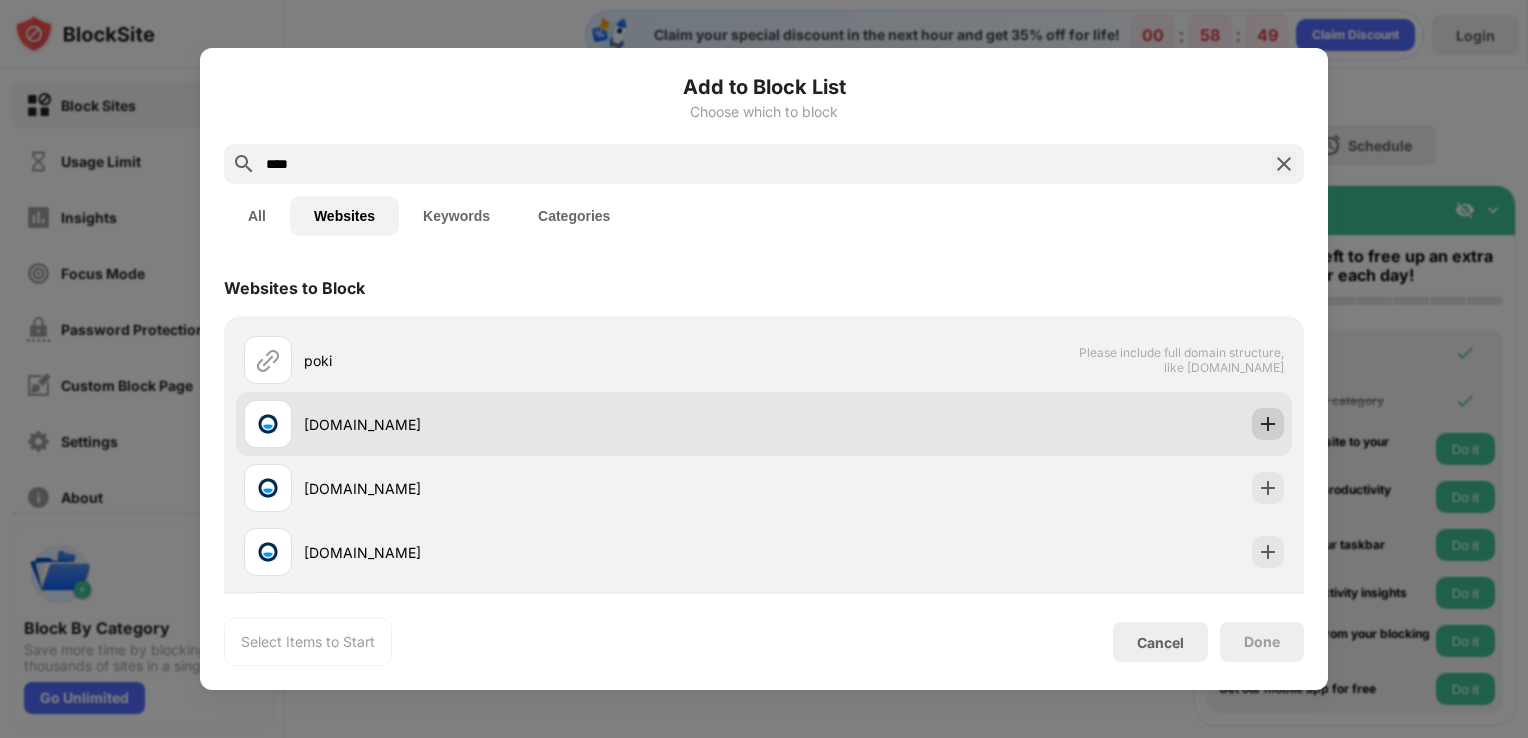 type on "****" 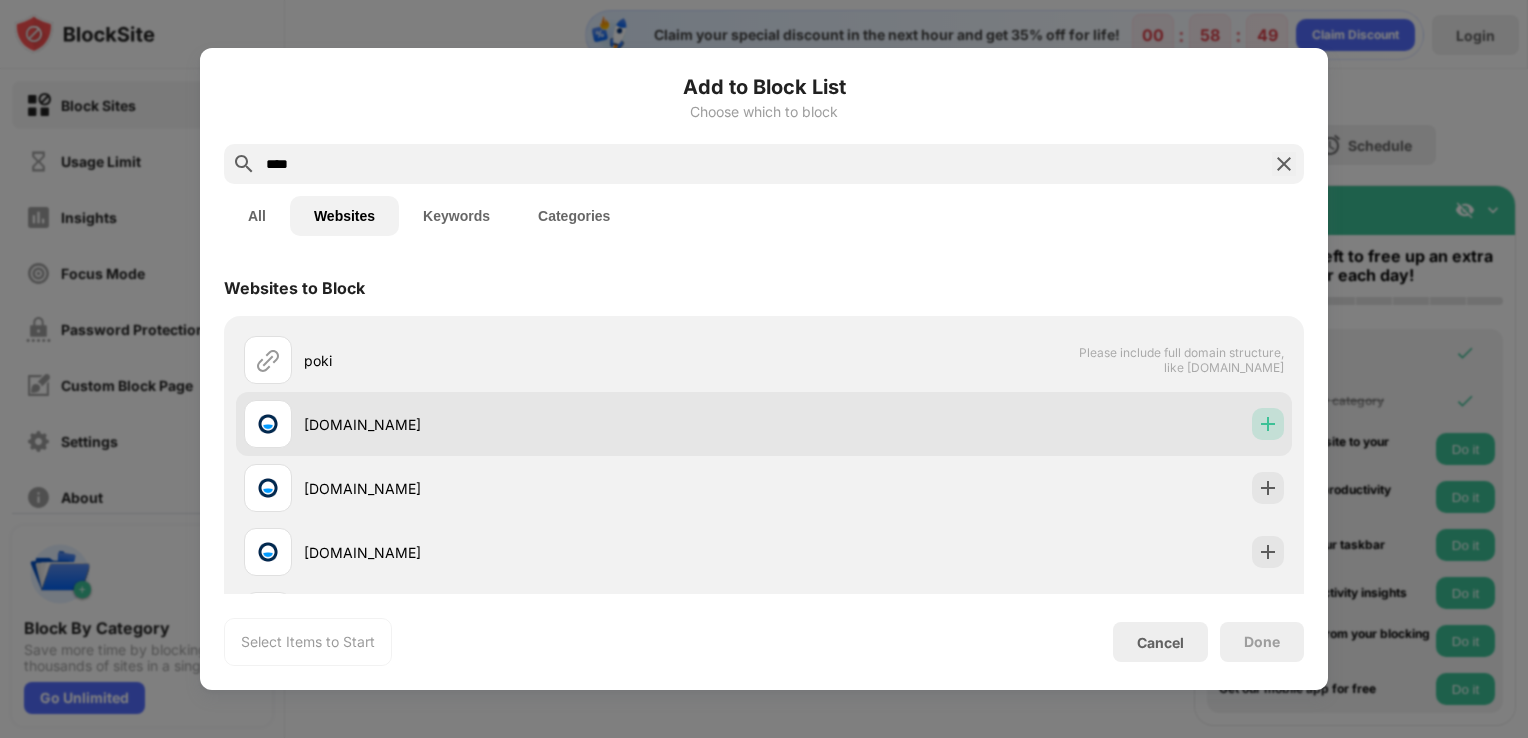 click at bounding box center (1268, 424) 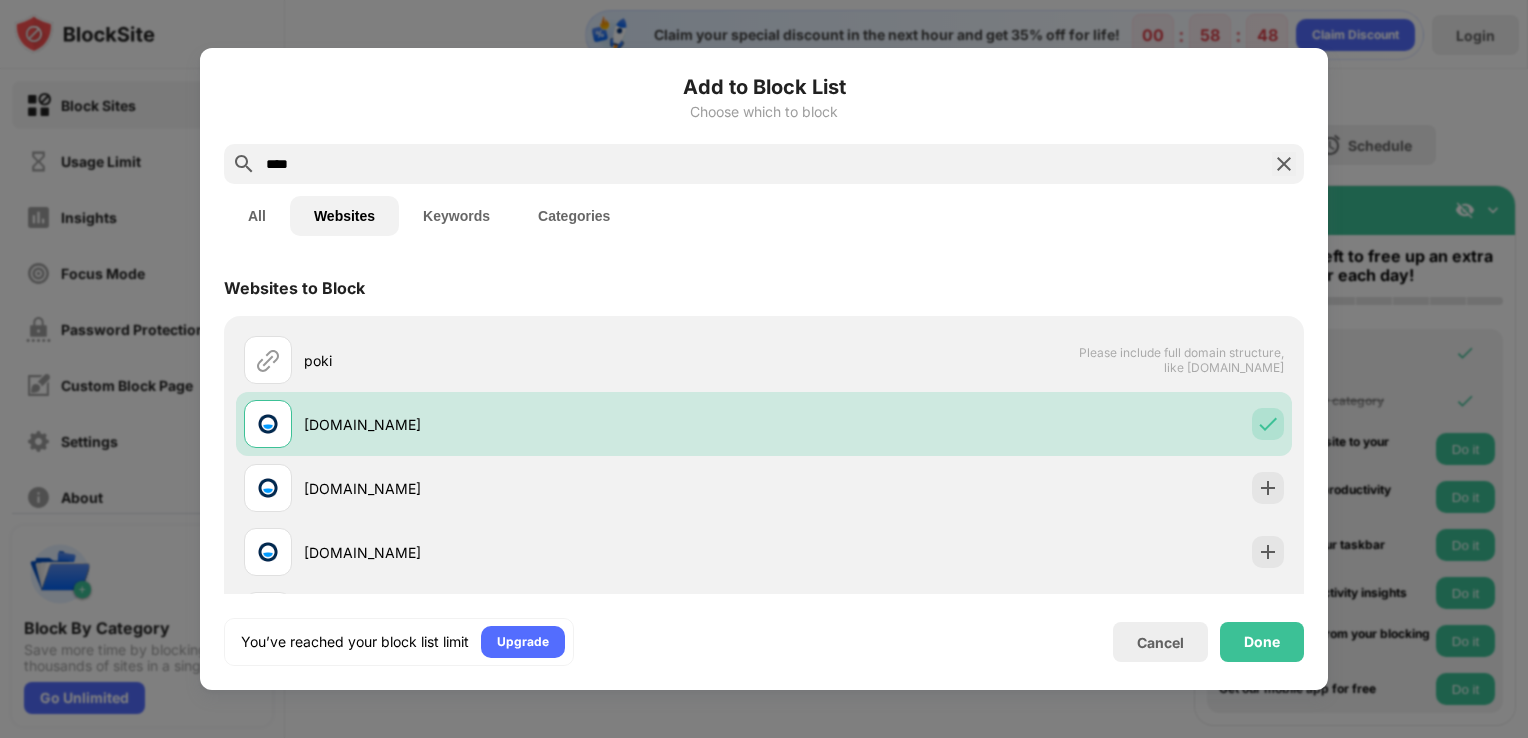 click on "You’ve reached your block list limit Upgrade Cancel Done" at bounding box center [764, 642] 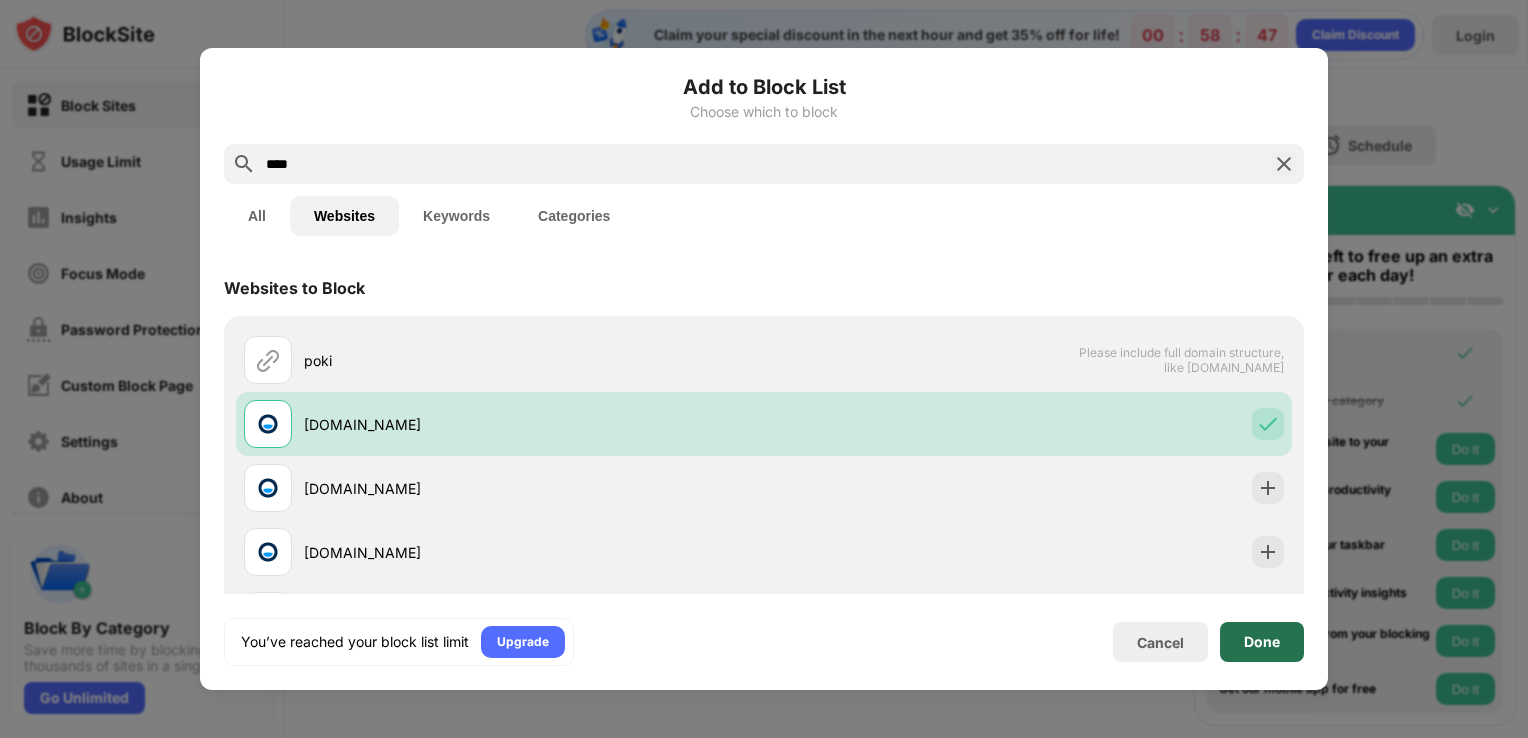 click on "Done" at bounding box center (1262, 642) 